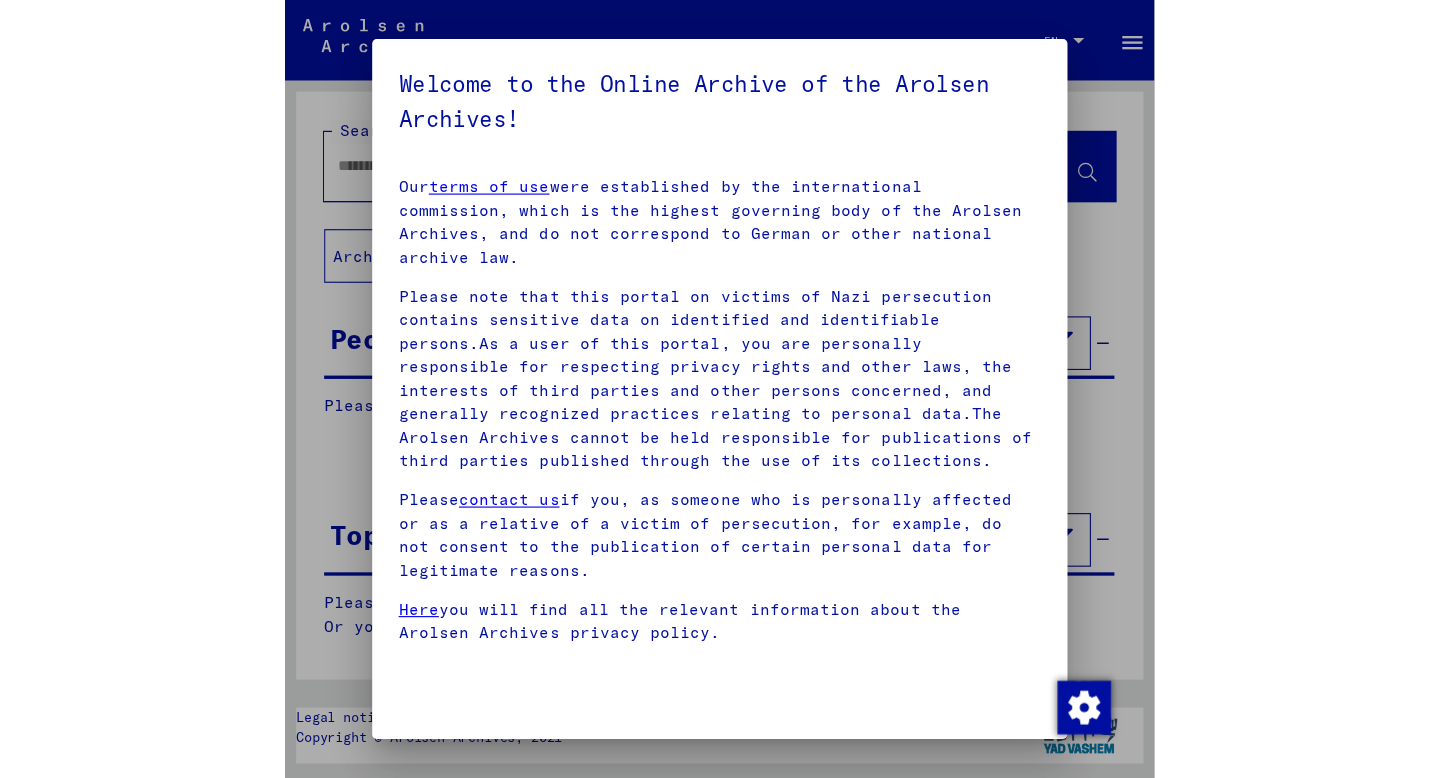 scroll, scrollTop: 0, scrollLeft: 0, axis: both 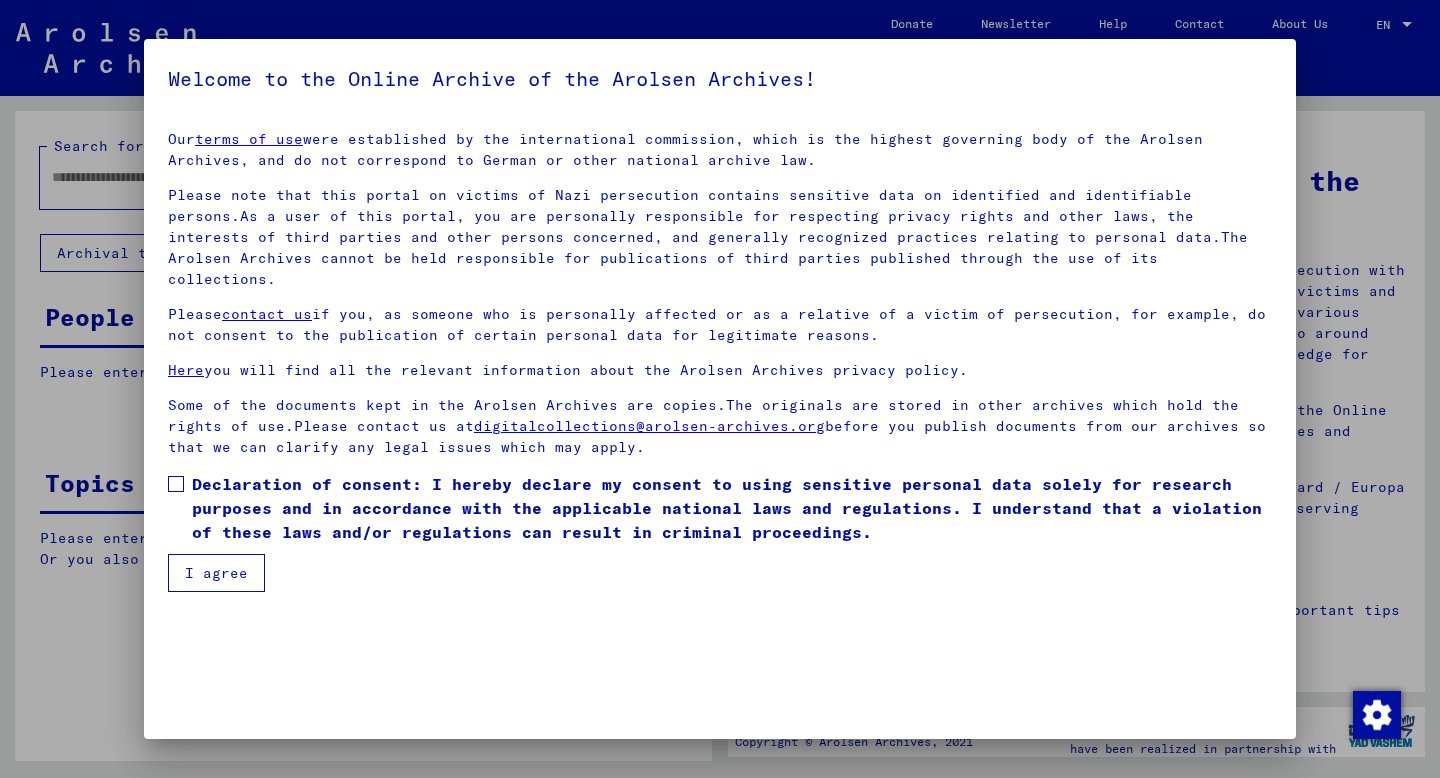 click on "I agree" at bounding box center [216, 573] 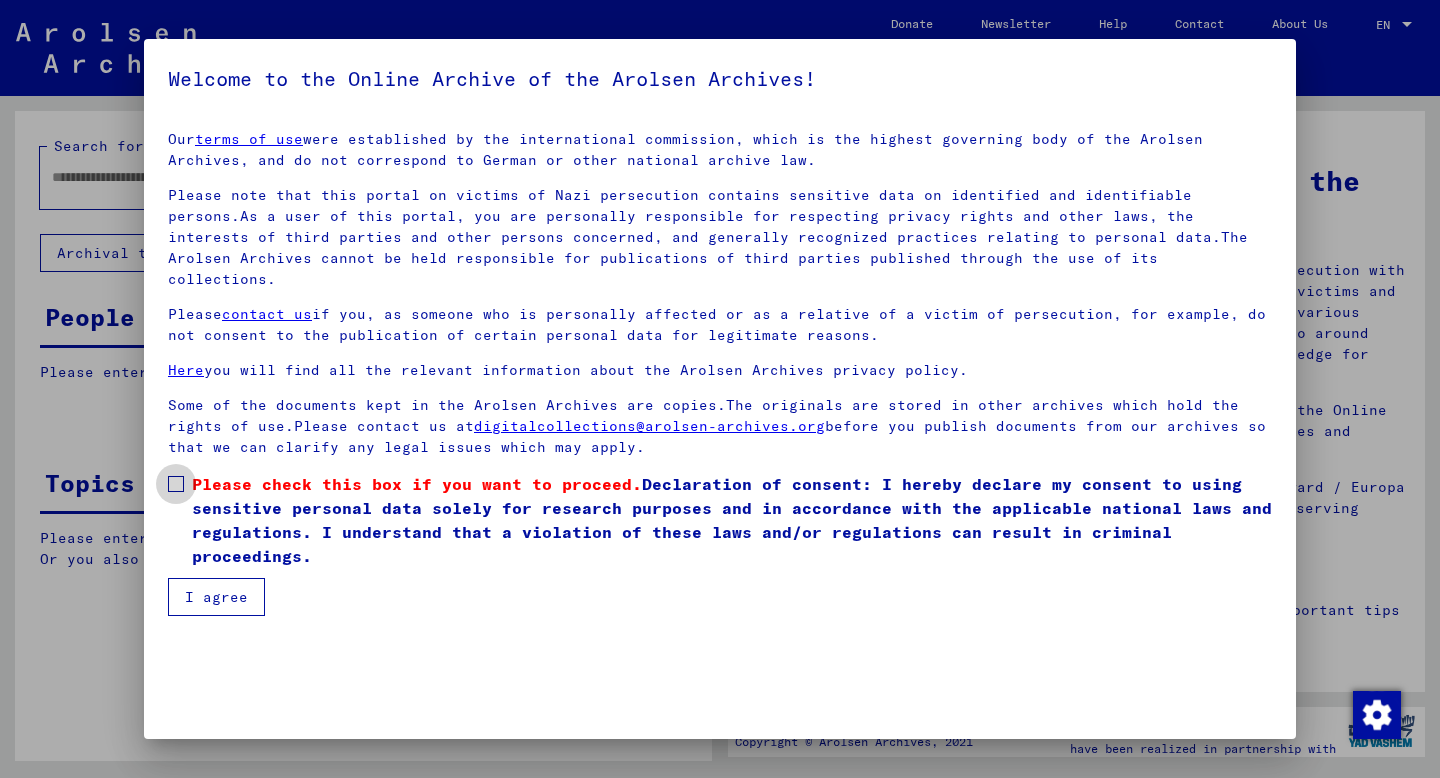 click on "Please check this box if you want to proceed.   Declaration of consent: I hereby declare my consent to using sensitive personal data solely for research purposes and in accordance with the applicable national laws and regulations. I understand that a violation of these laws and/or regulations can result in criminal proceedings." at bounding box center [732, 520] 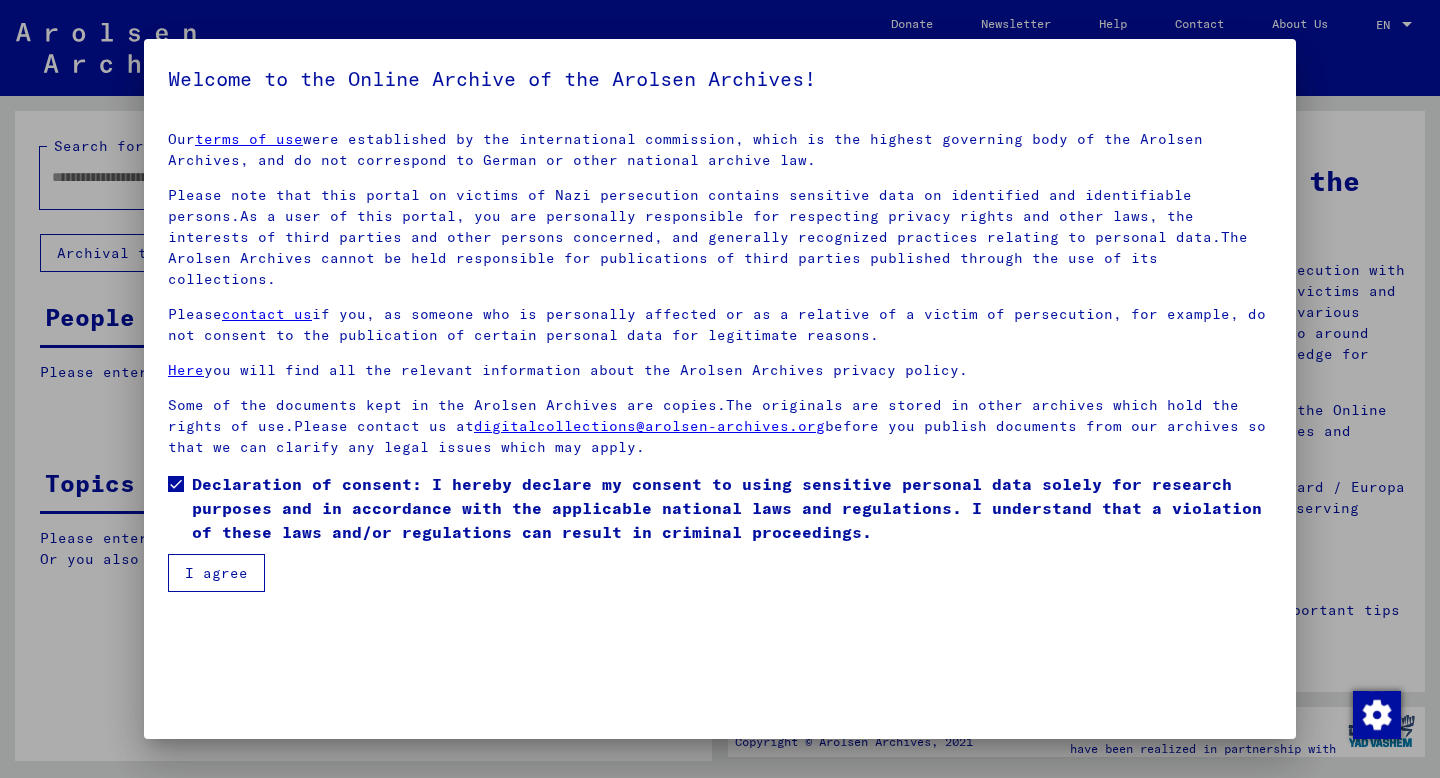 click on "I agree" at bounding box center (216, 573) 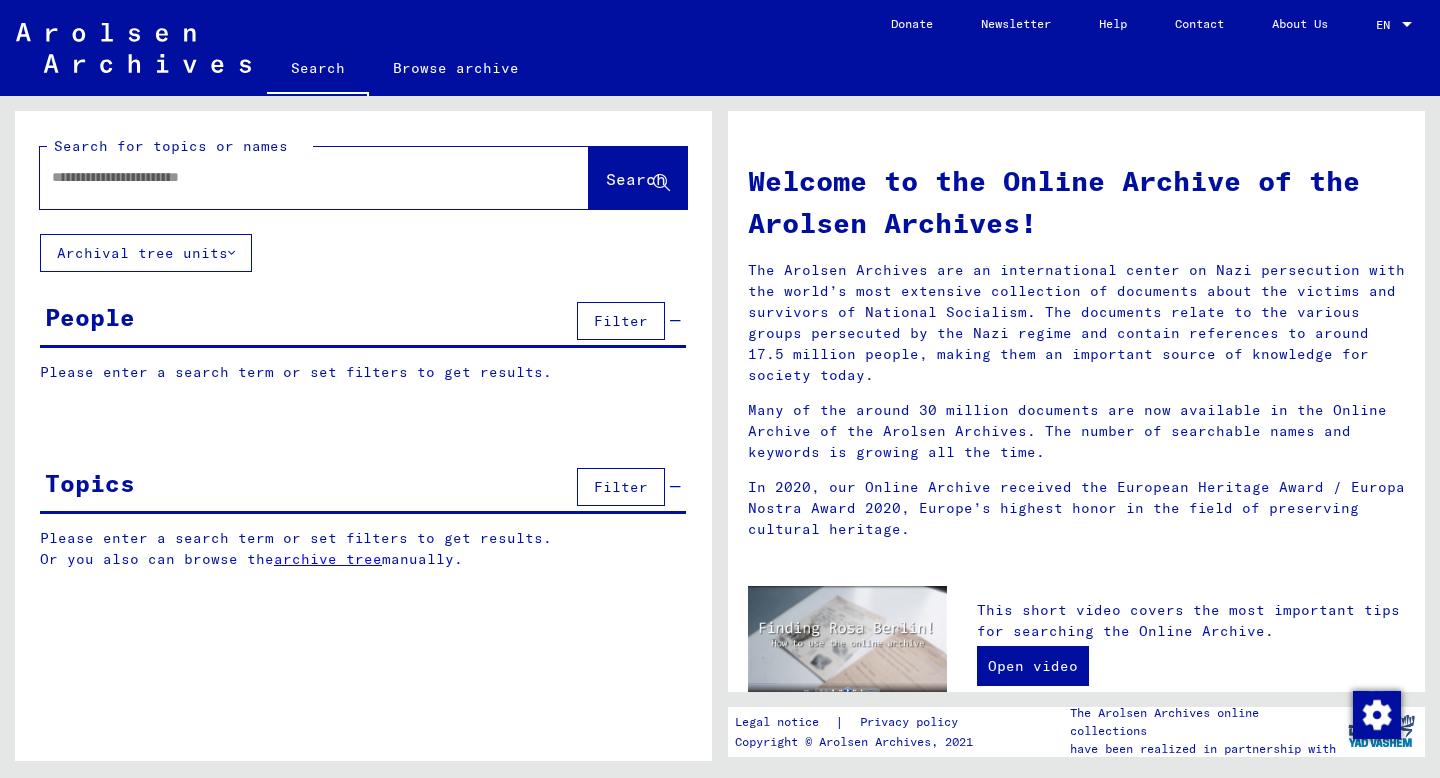 click 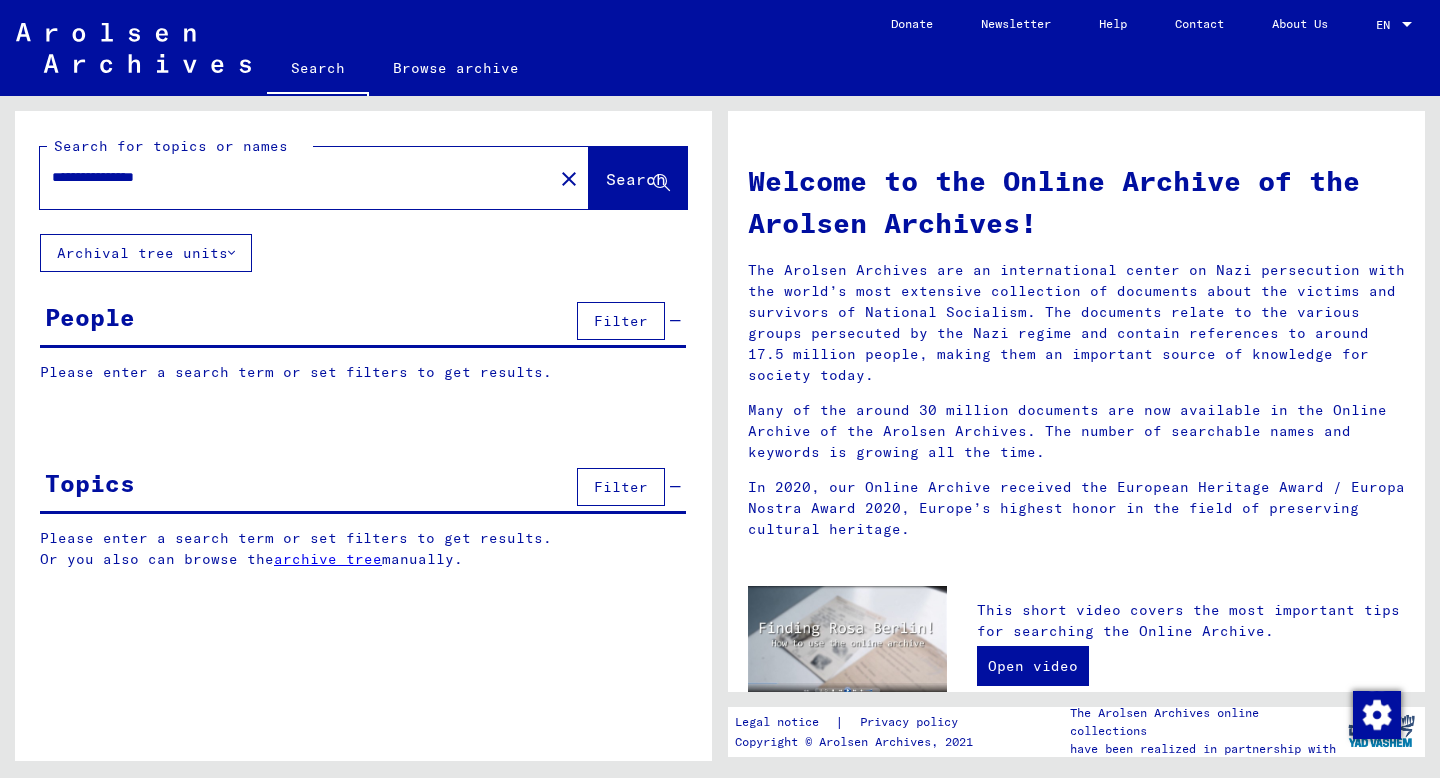 click on "Search" 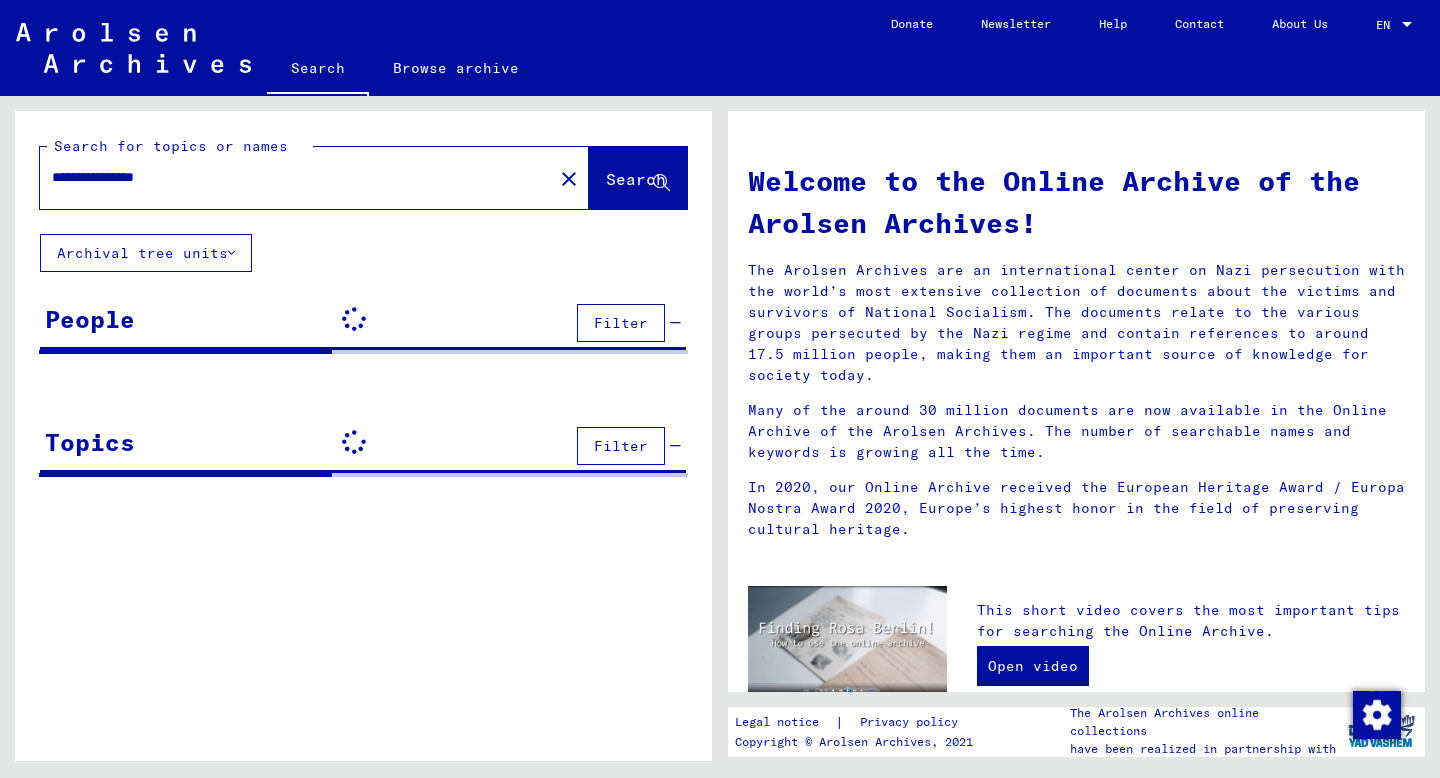 click on "Search" 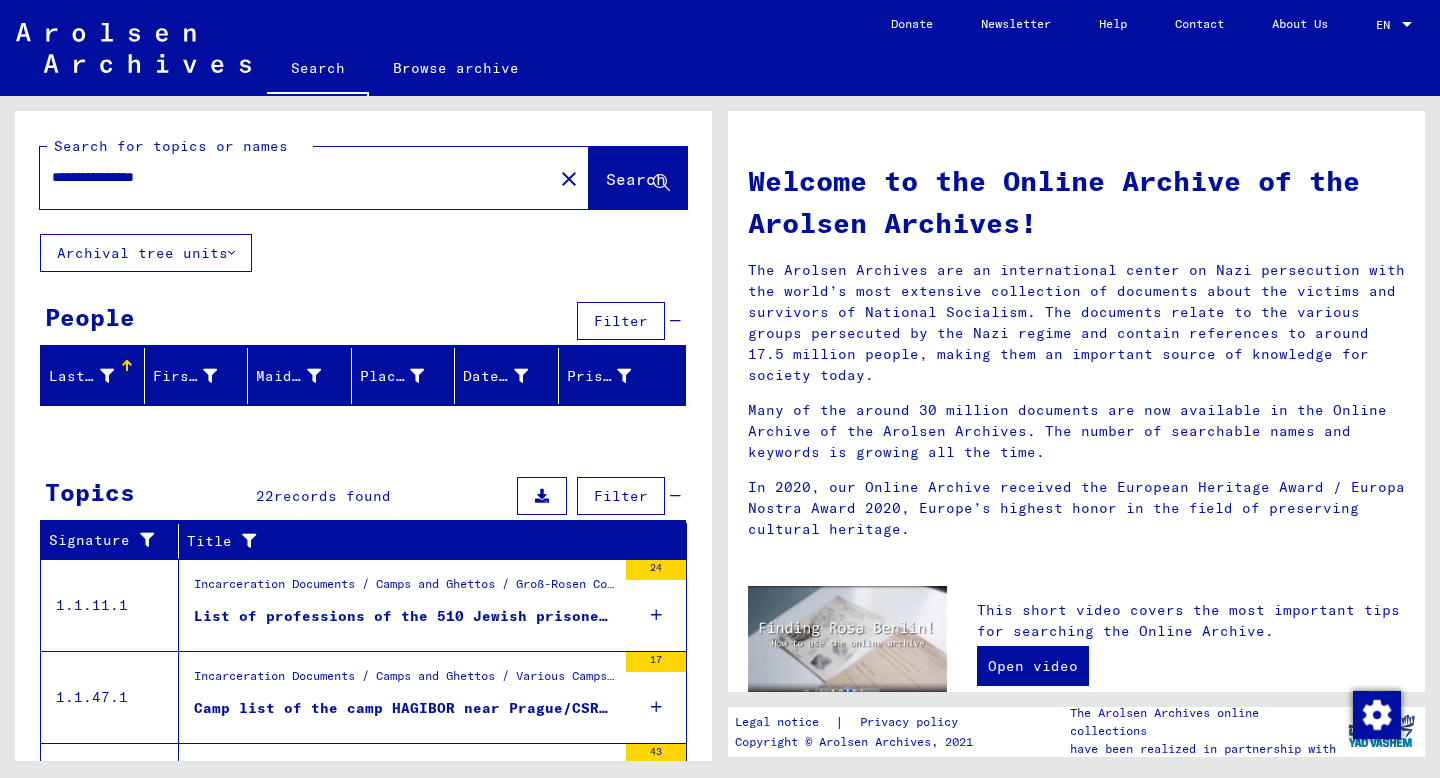 click at bounding box center [107, 376] 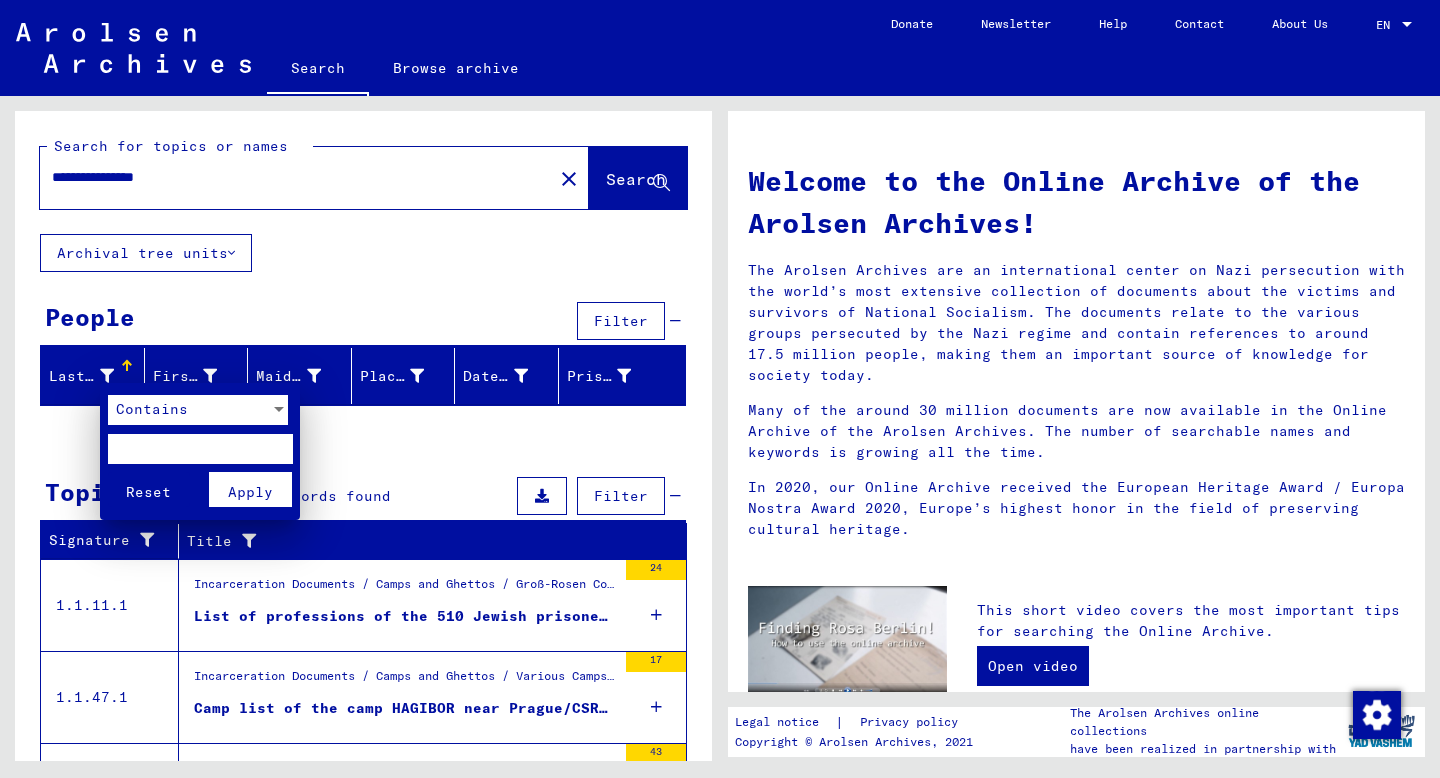 click at bounding box center (720, 389) 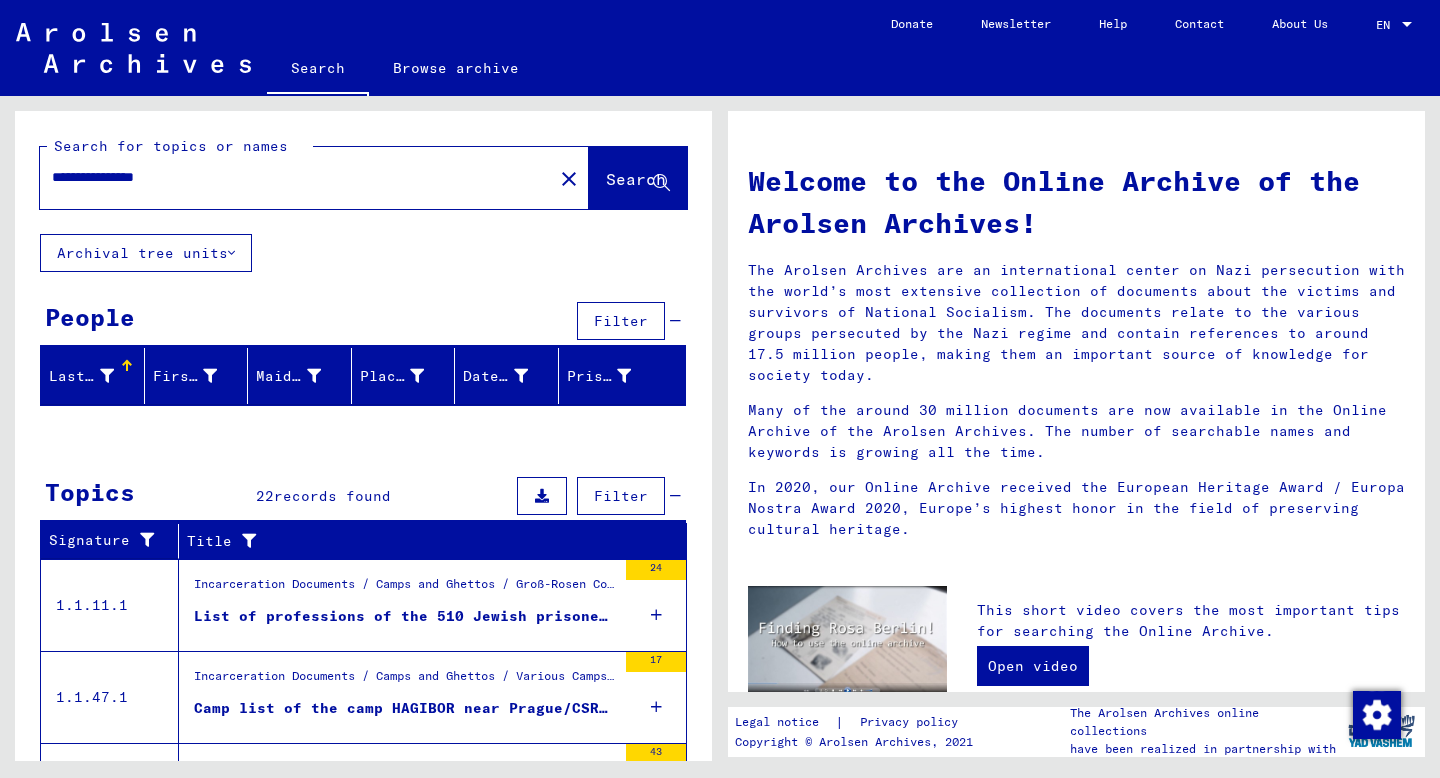 click on "Search" 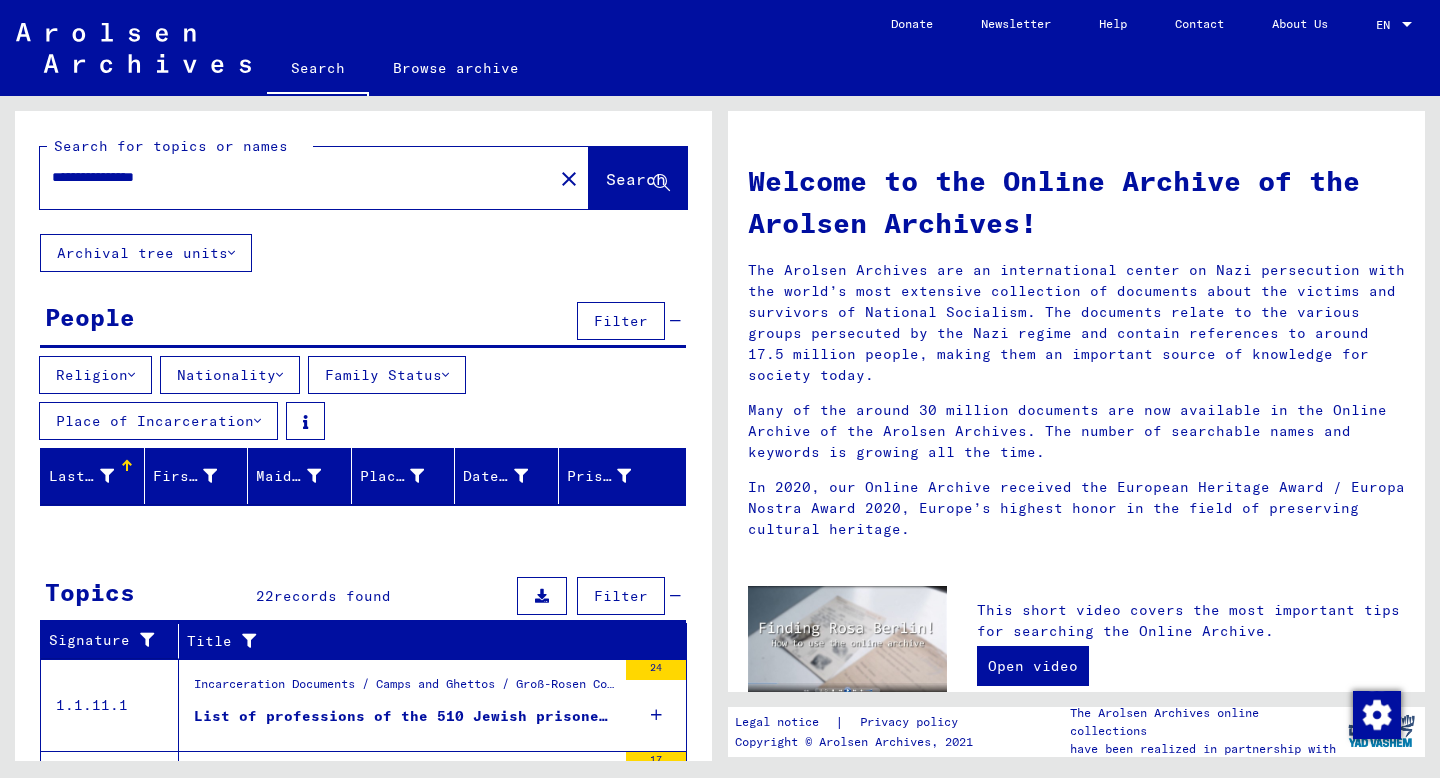 click on "Filter" at bounding box center [621, 321] 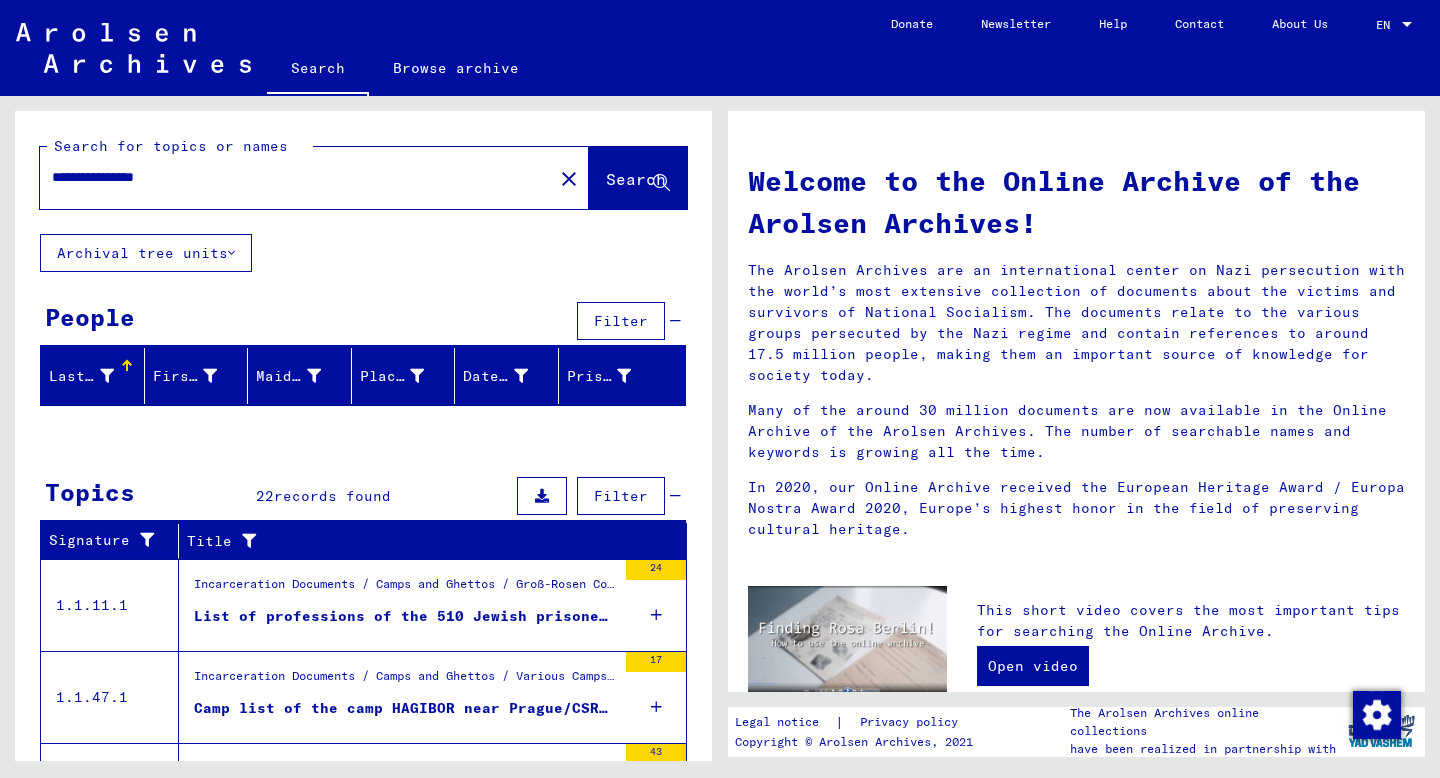 click at bounding box center (210, 376) 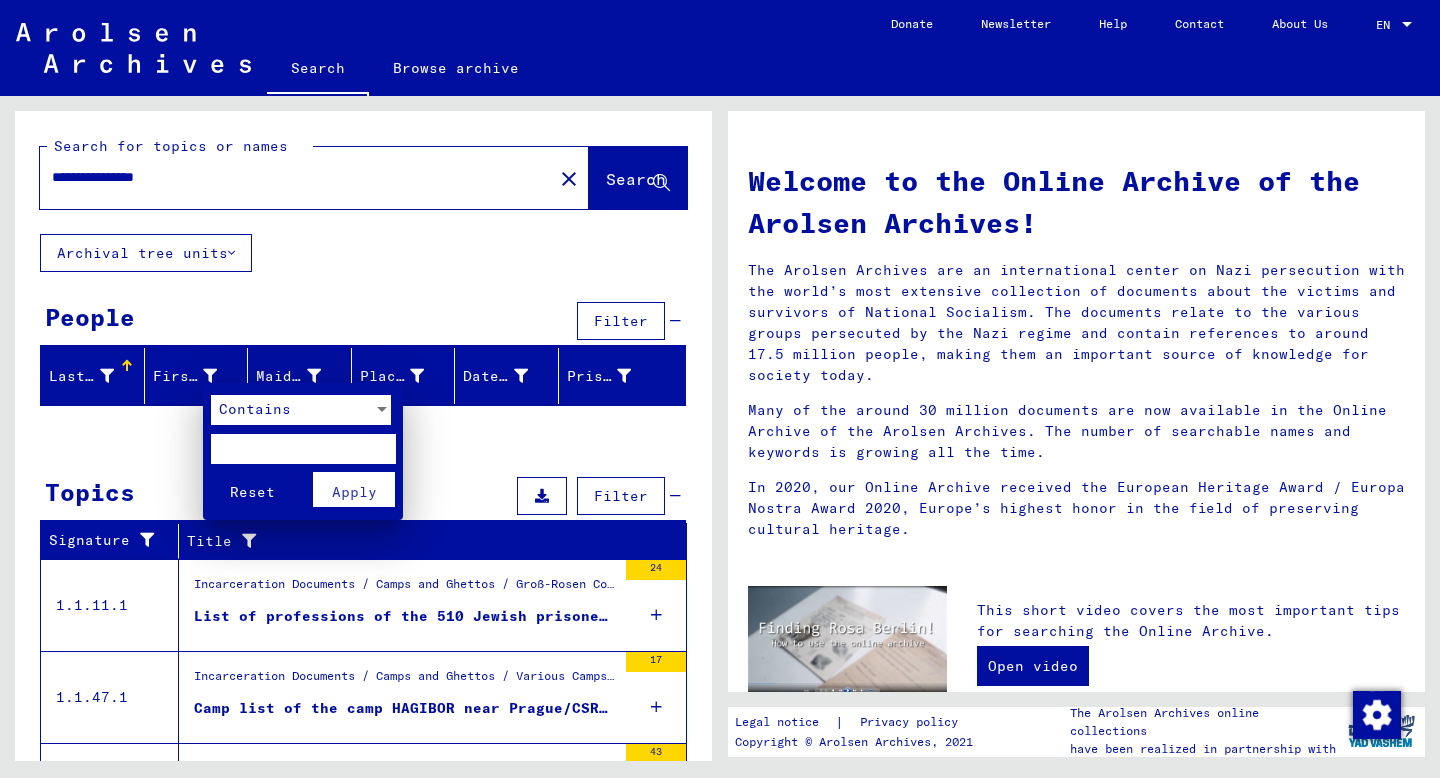 click at bounding box center [720, 389] 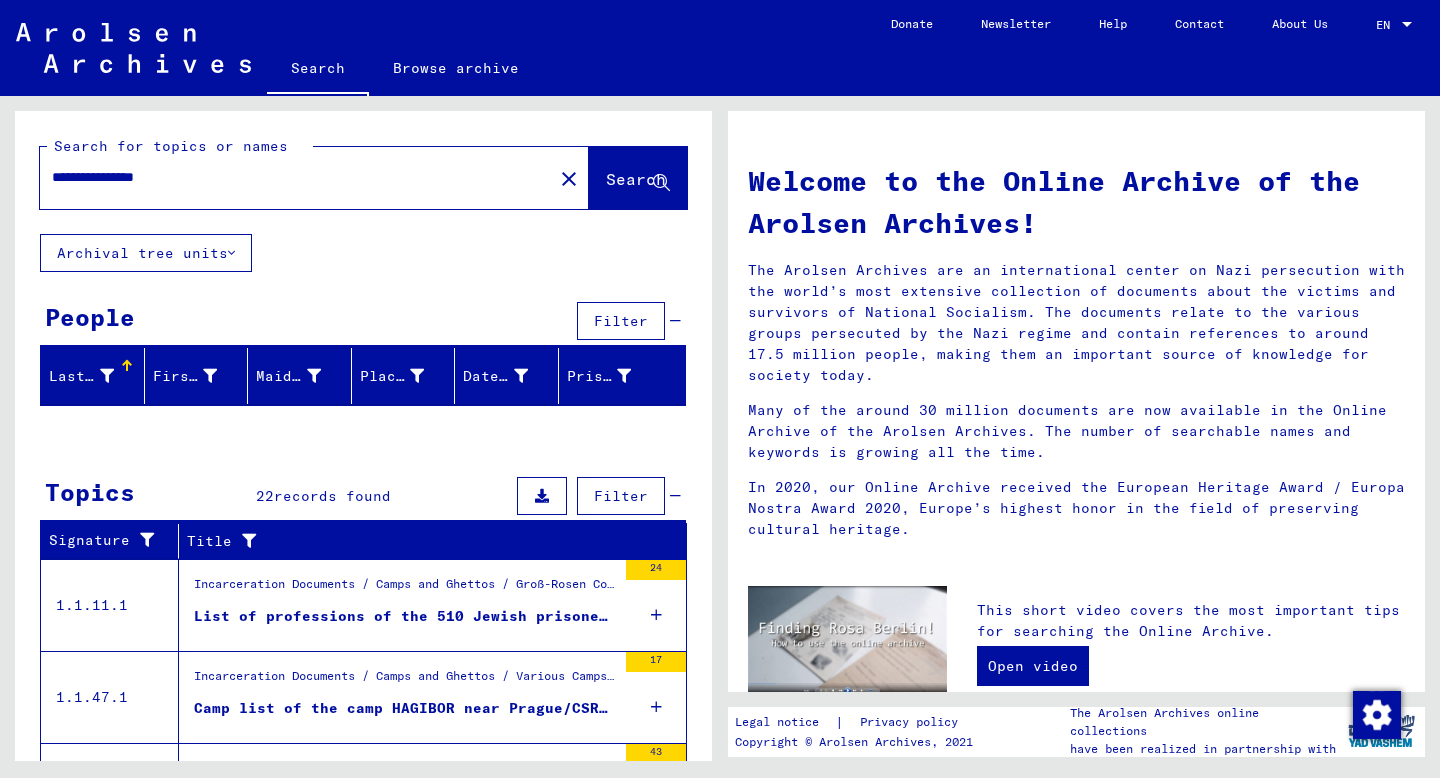 click at bounding box center [107, 376] 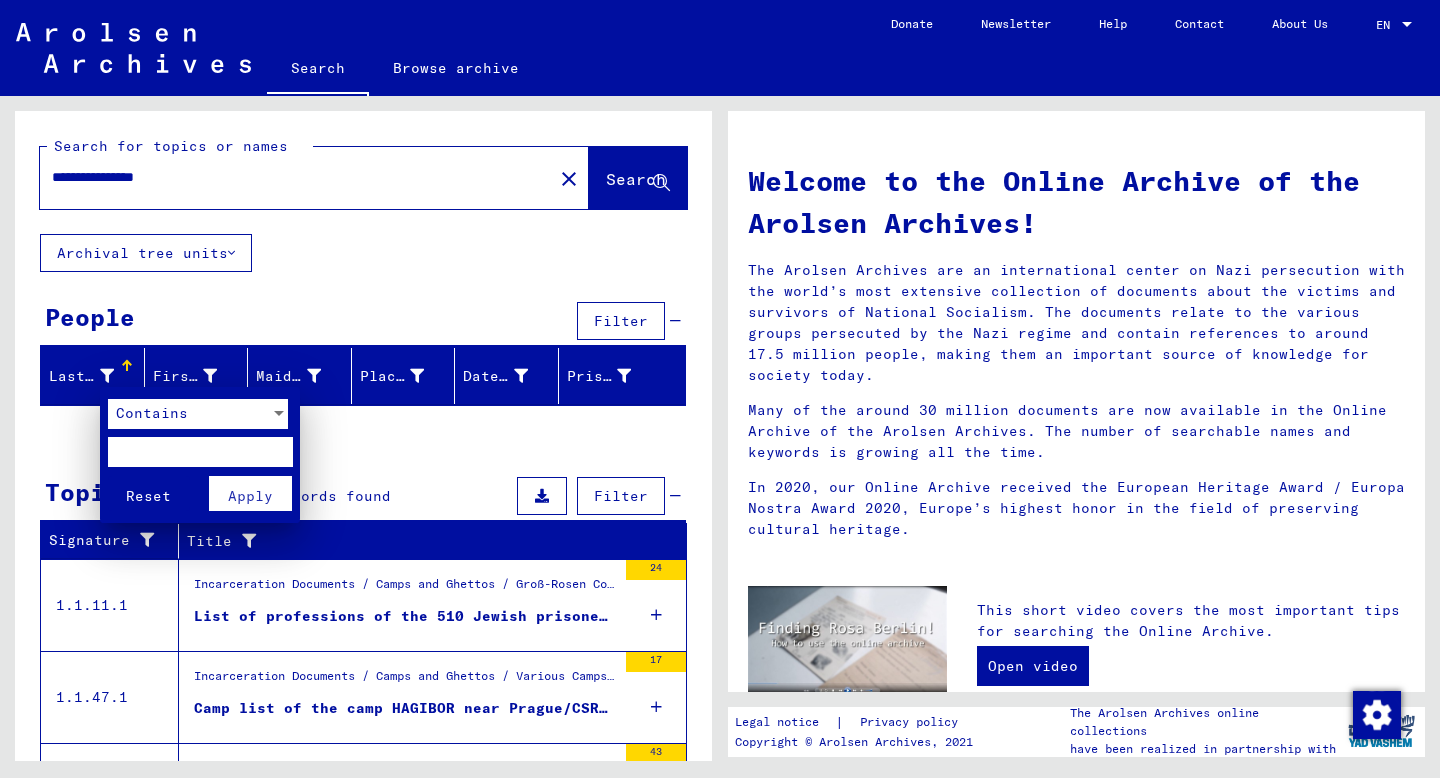 click at bounding box center (720, 389) 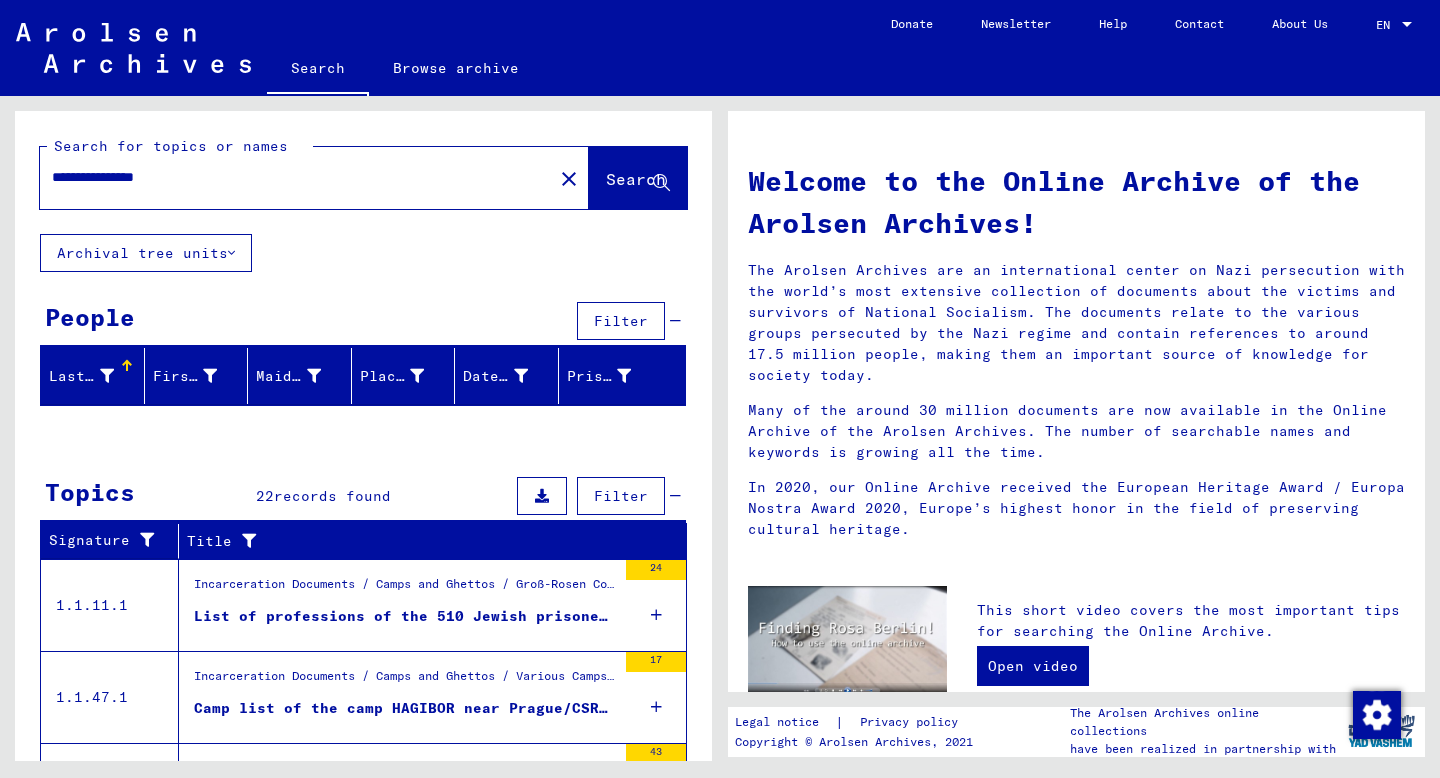 click on "People" at bounding box center [90, 317] 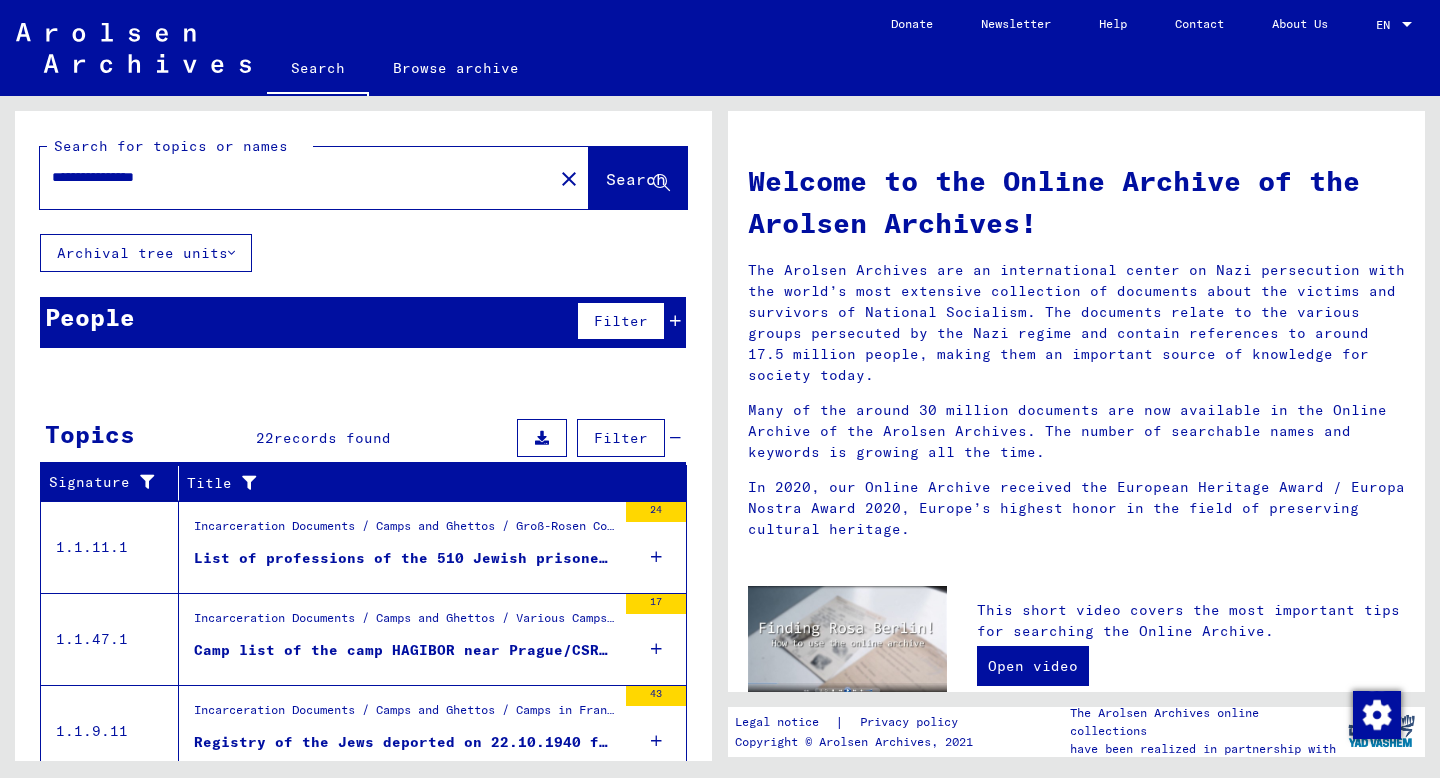 click on "People" at bounding box center (90, 317) 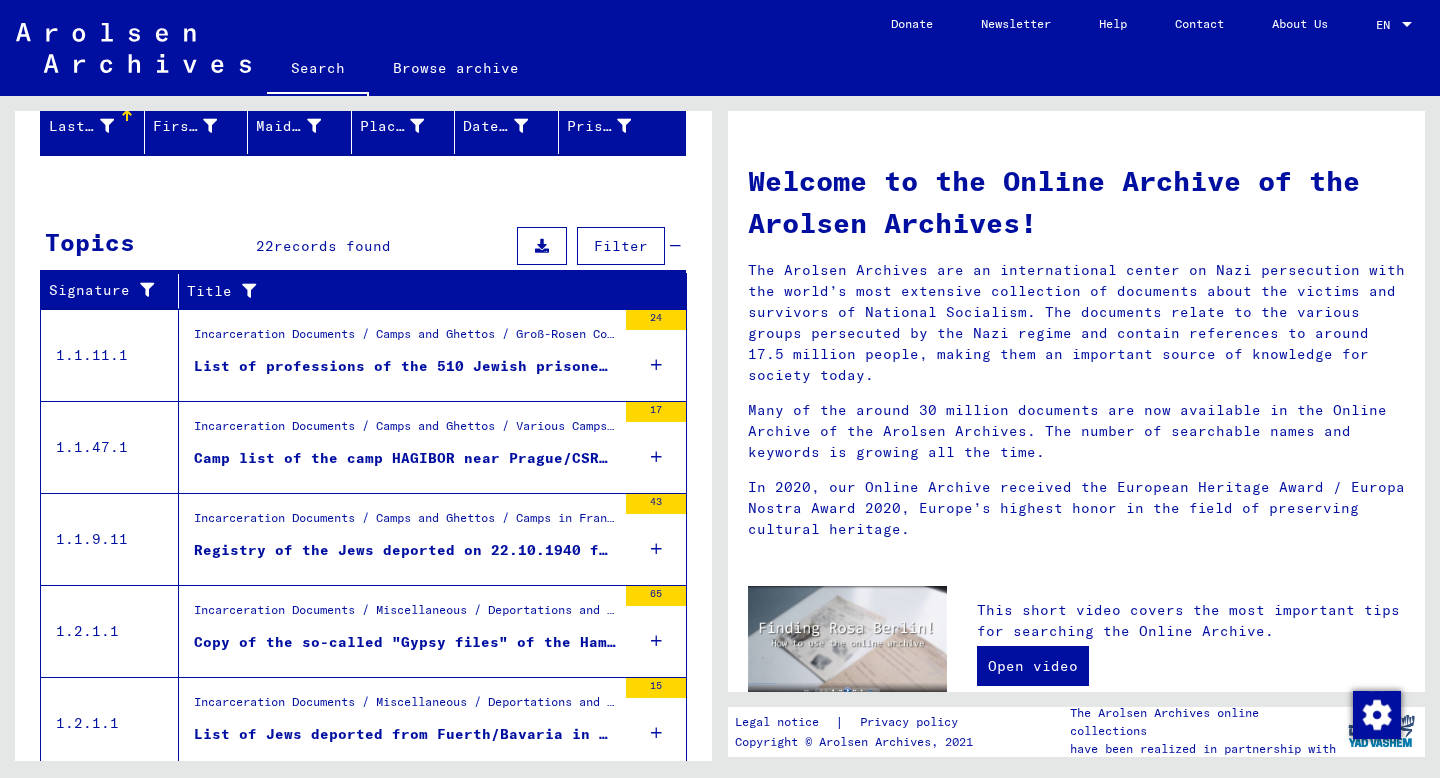 scroll, scrollTop: 254, scrollLeft: 0, axis: vertical 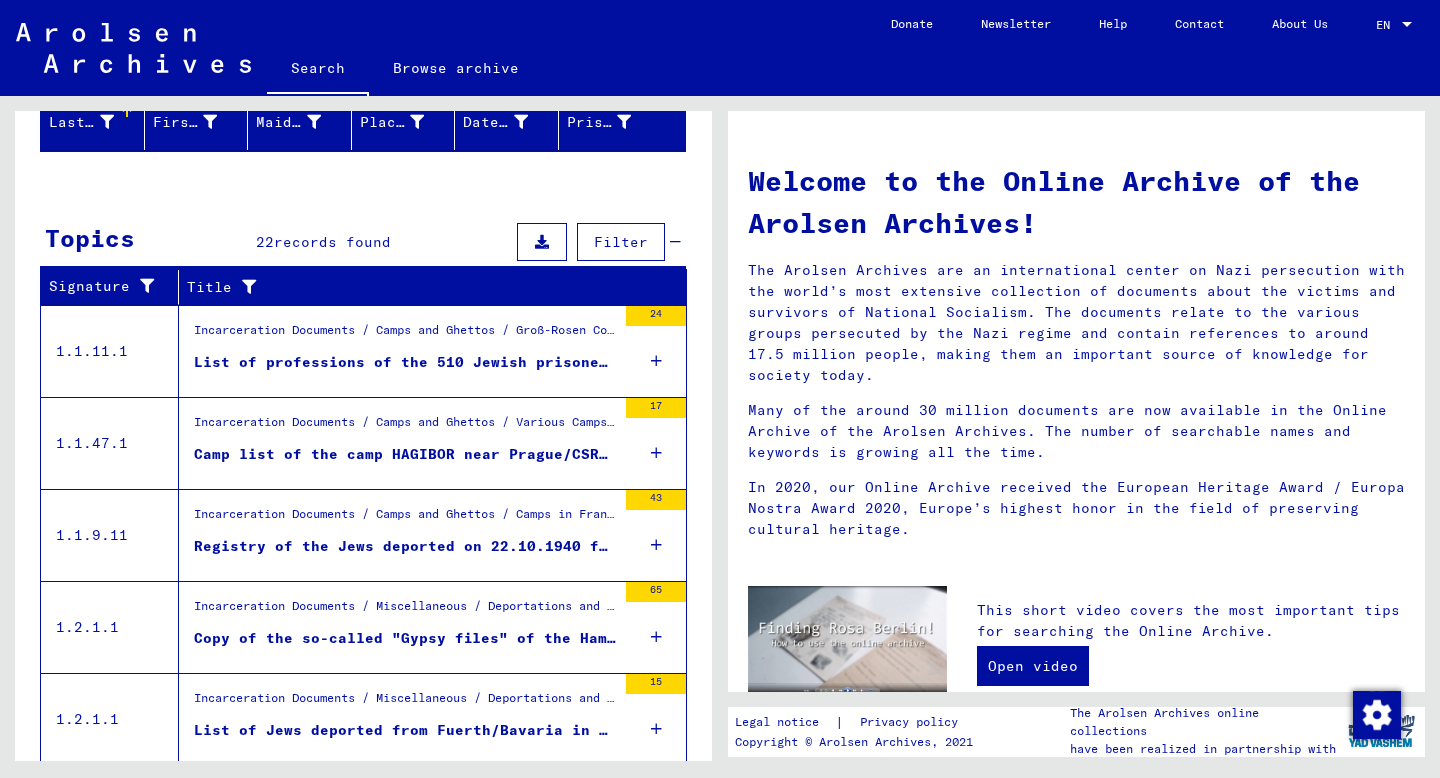 click on "Incarceration Documents / Camps and Ghettos / Groß-Rosen Concentration Camp / List Material Groß-Rosen" at bounding box center (405, 335) 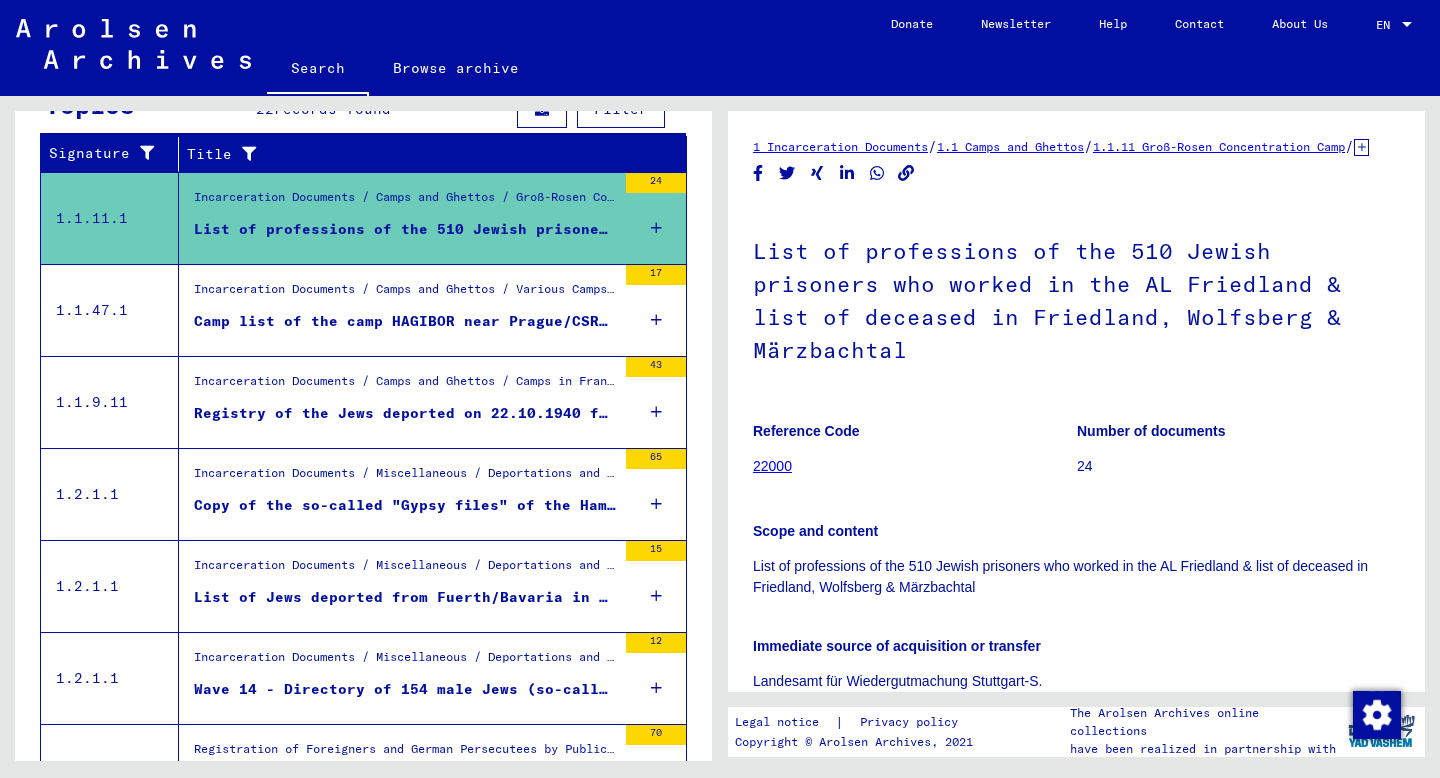 scroll, scrollTop: 340, scrollLeft: 0, axis: vertical 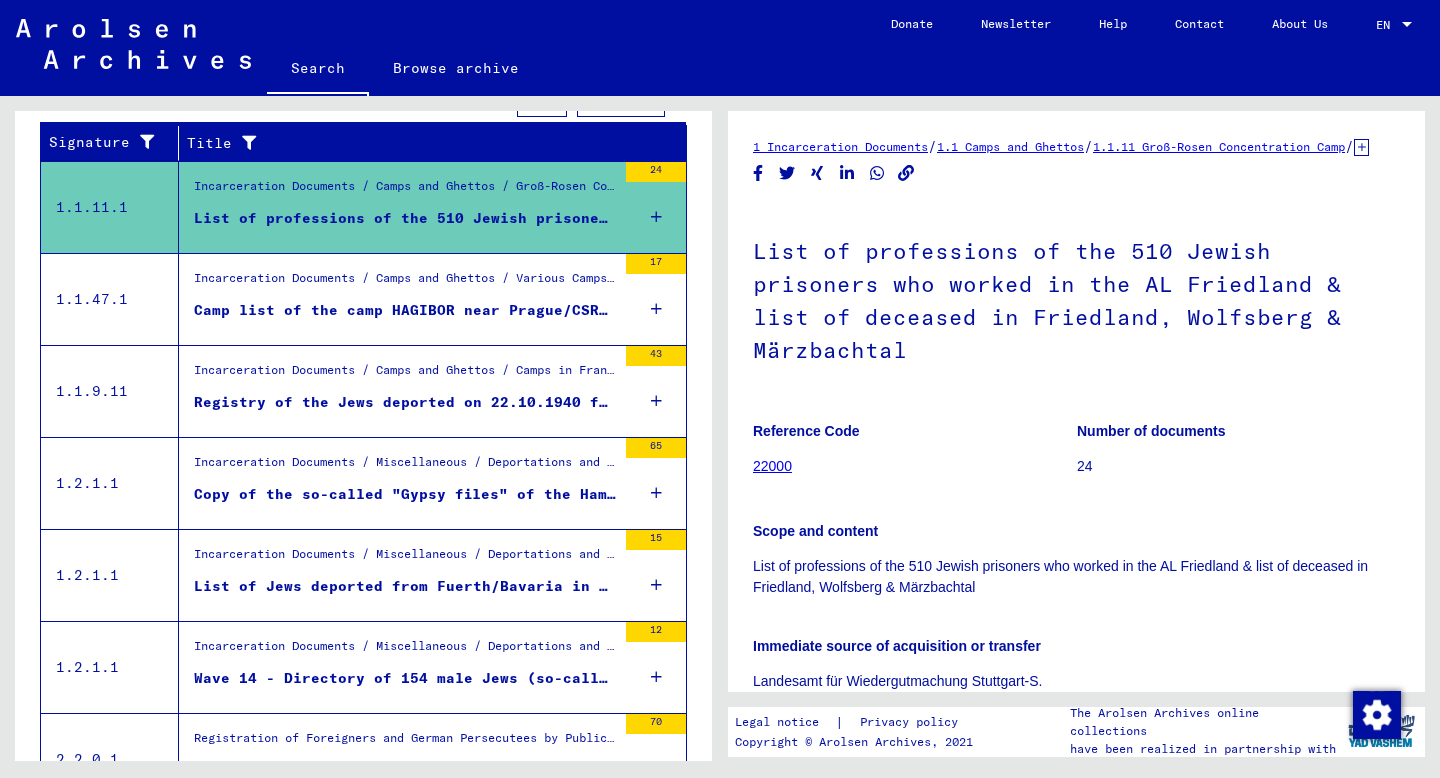 click on "Registry of the Jews deported on 22.10.1940 from the Pfalz and the      Saarland; Correspondence regarding the confiscation of Jewish property" at bounding box center [405, 402] 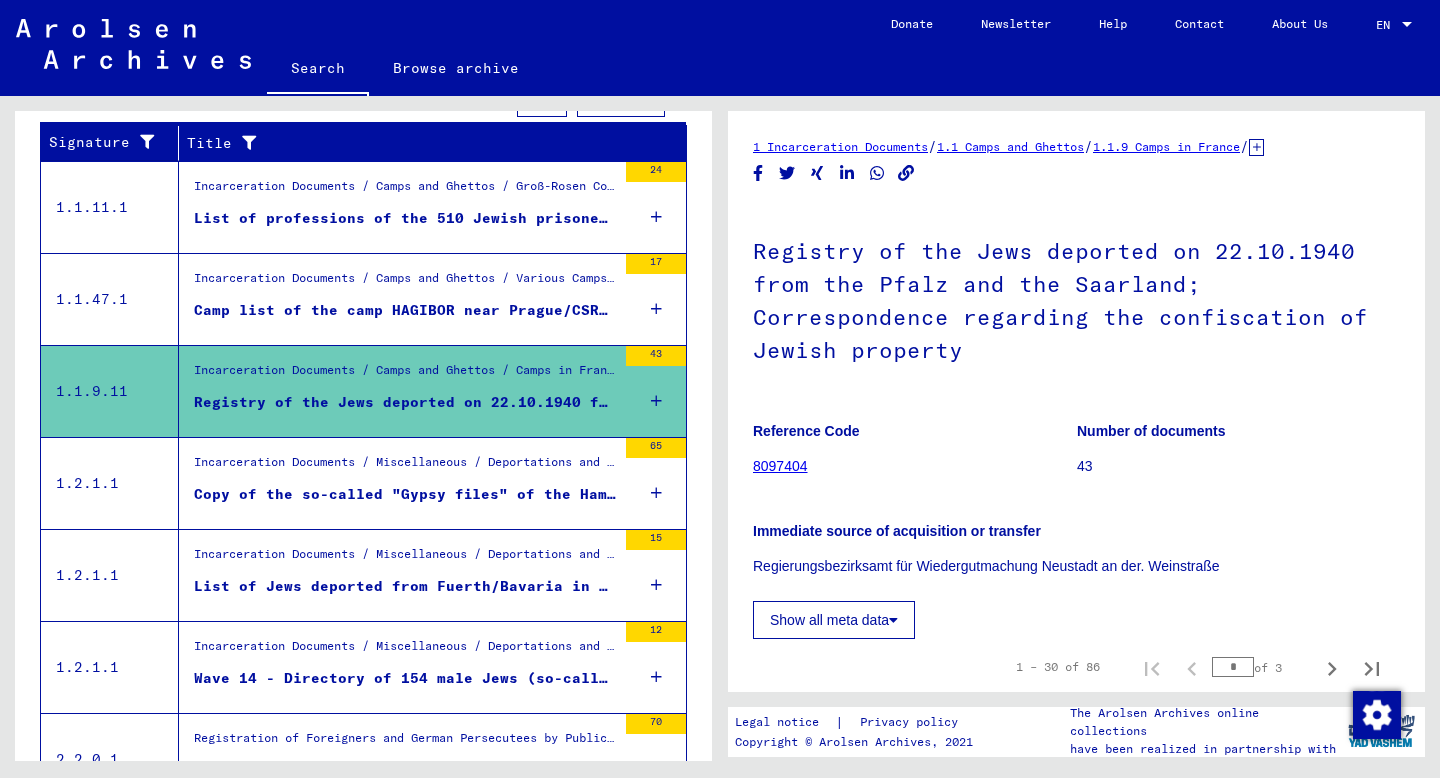 scroll, scrollTop: 0, scrollLeft: 0, axis: both 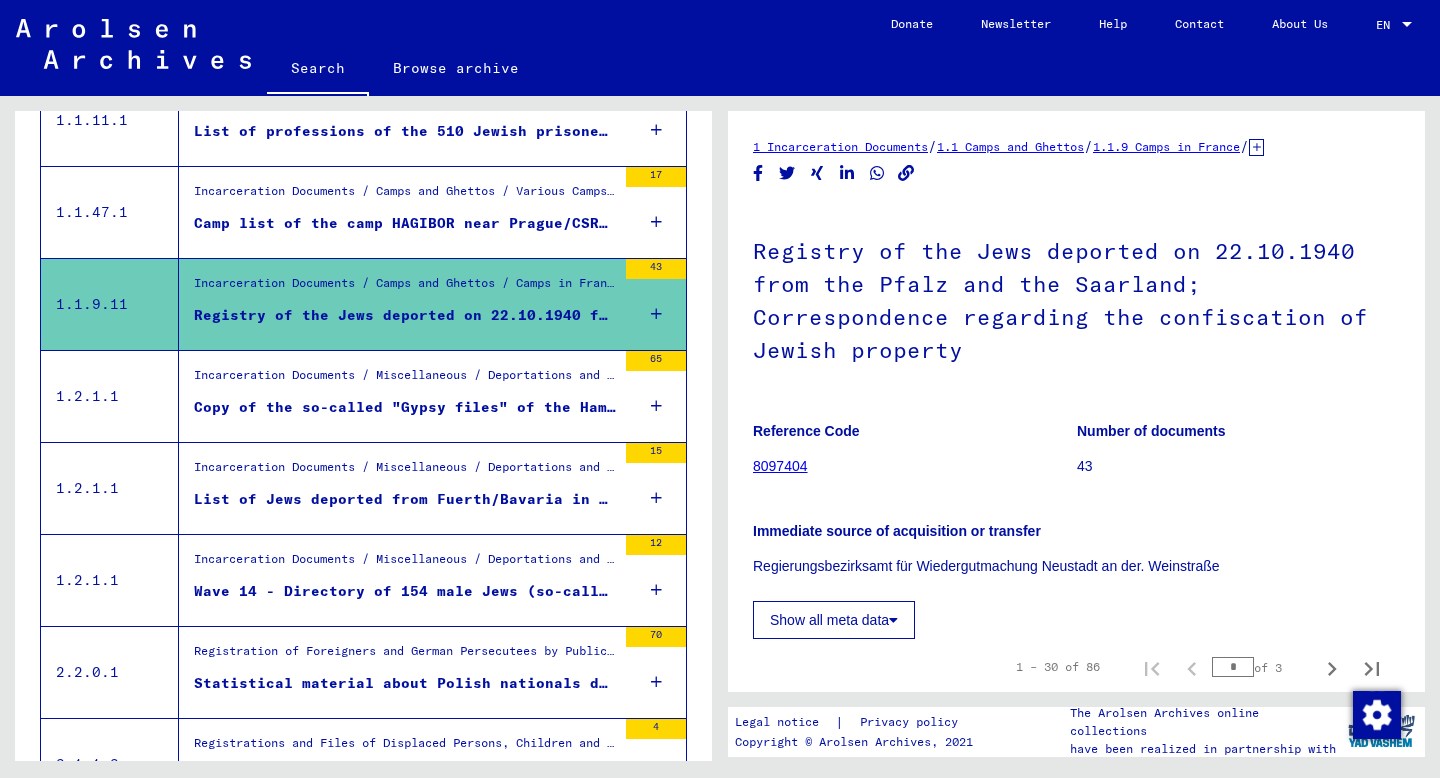 click on "Copy of the so-called "Gypsy files" of the Hamburg Criminal Investigation      Department (60 sheets): Deportees and Sinti and Roma living in the Gestapo      area of Hamburg; survivors in Hamburg (1940-1945); reports on compensation      for imprisonment (1950-1951)" at bounding box center [405, 407] 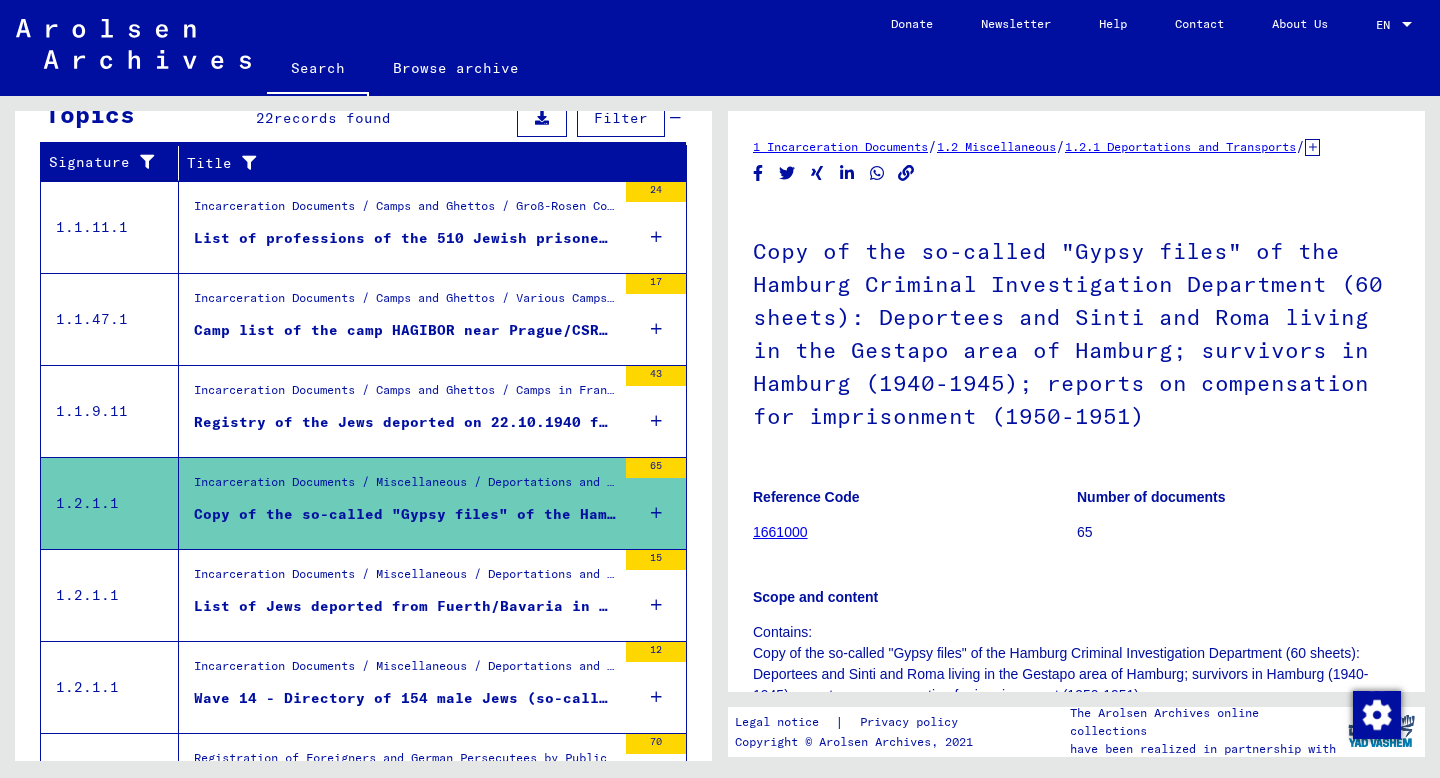scroll, scrollTop: 0, scrollLeft: 0, axis: both 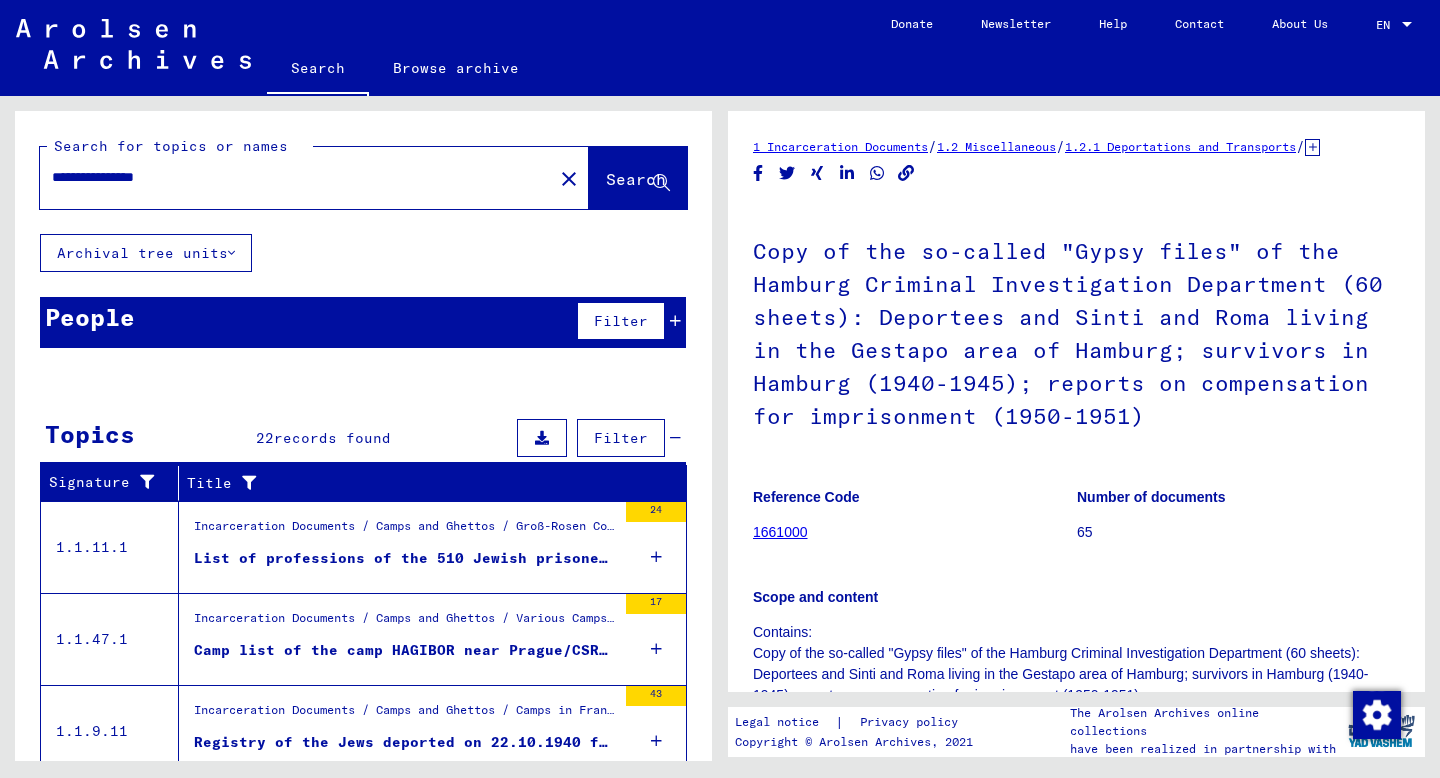 click on "Filter" at bounding box center (621, 438) 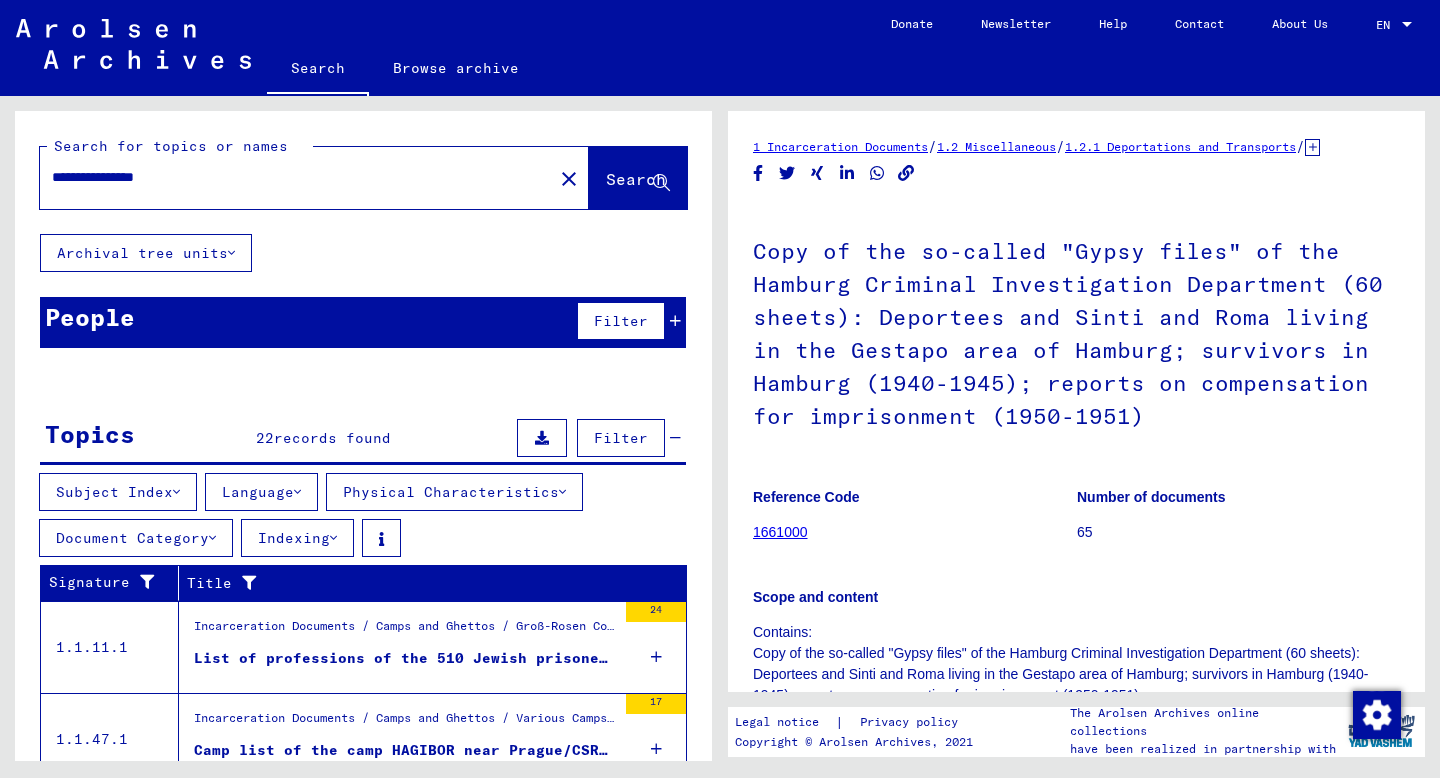 click on "Physical Characteristics" at bounding box center [454, 492] 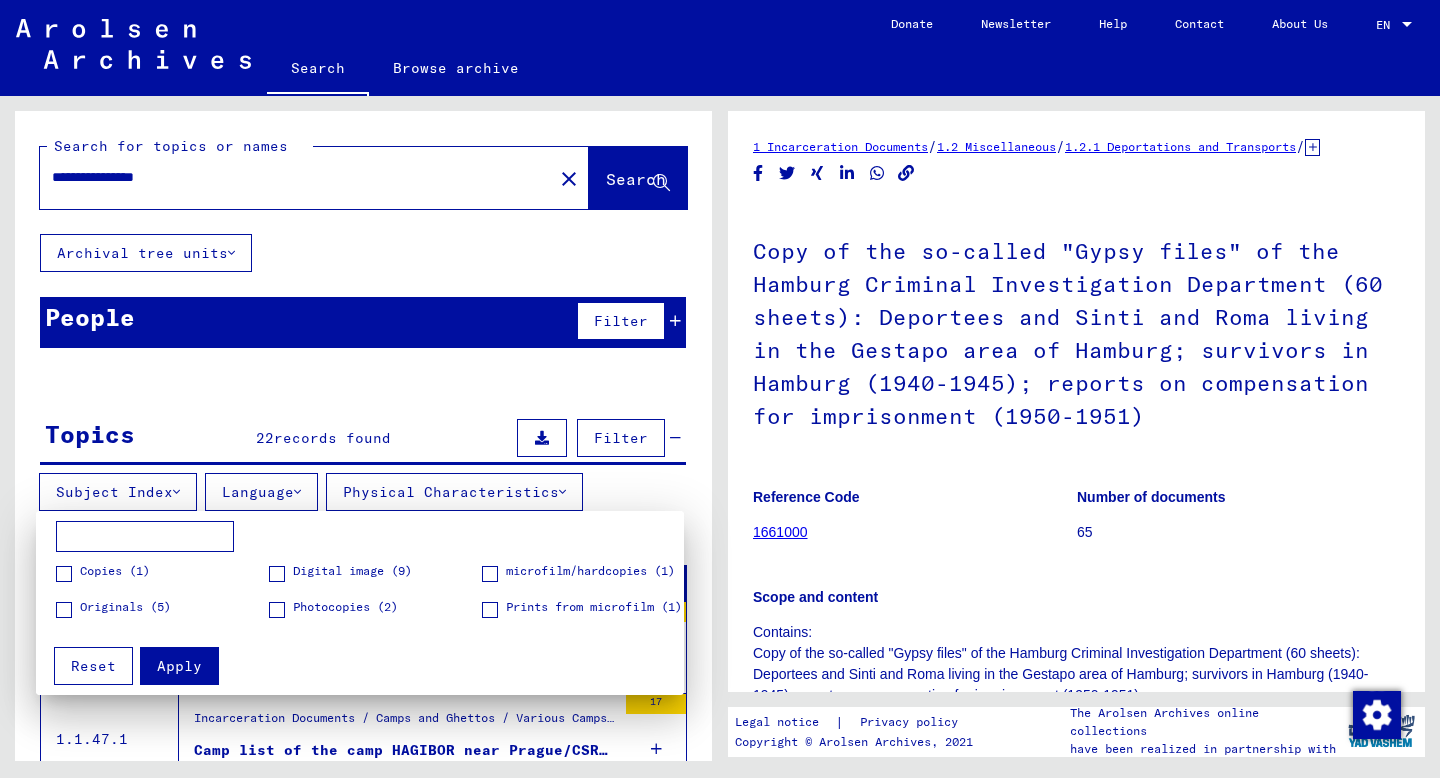 click at bounding box center [720, 389] 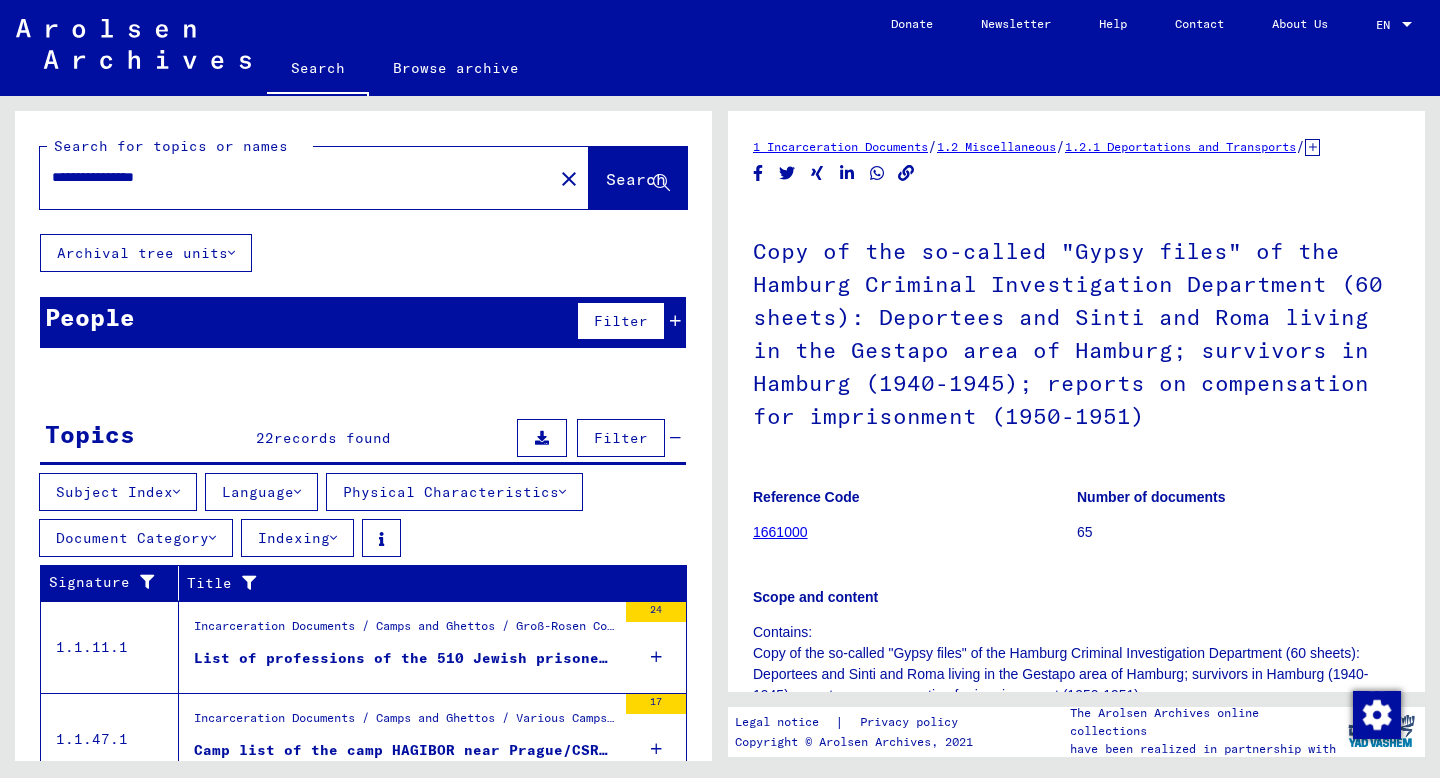 click on "Language" at bounding box center (261, 492) 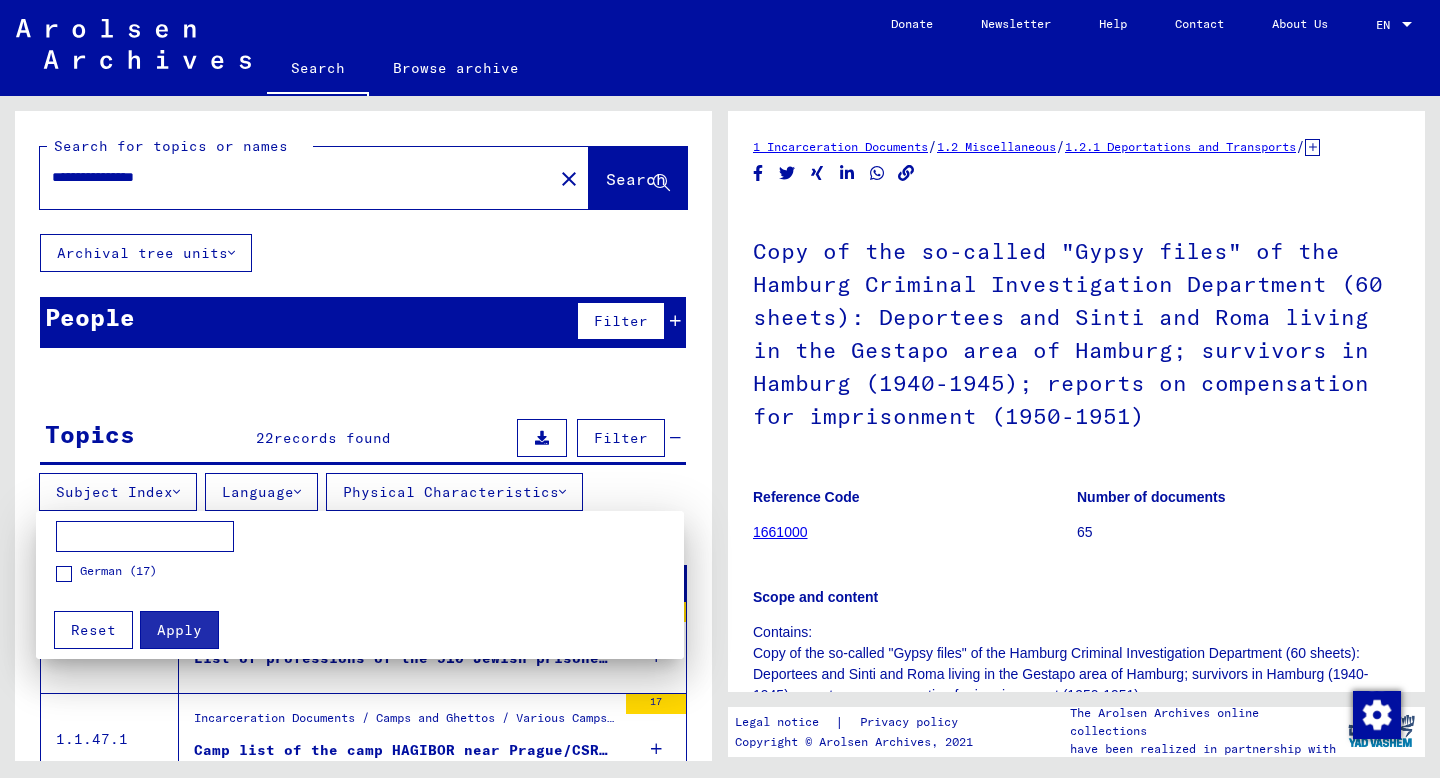 click at bounding box center [720, 389] 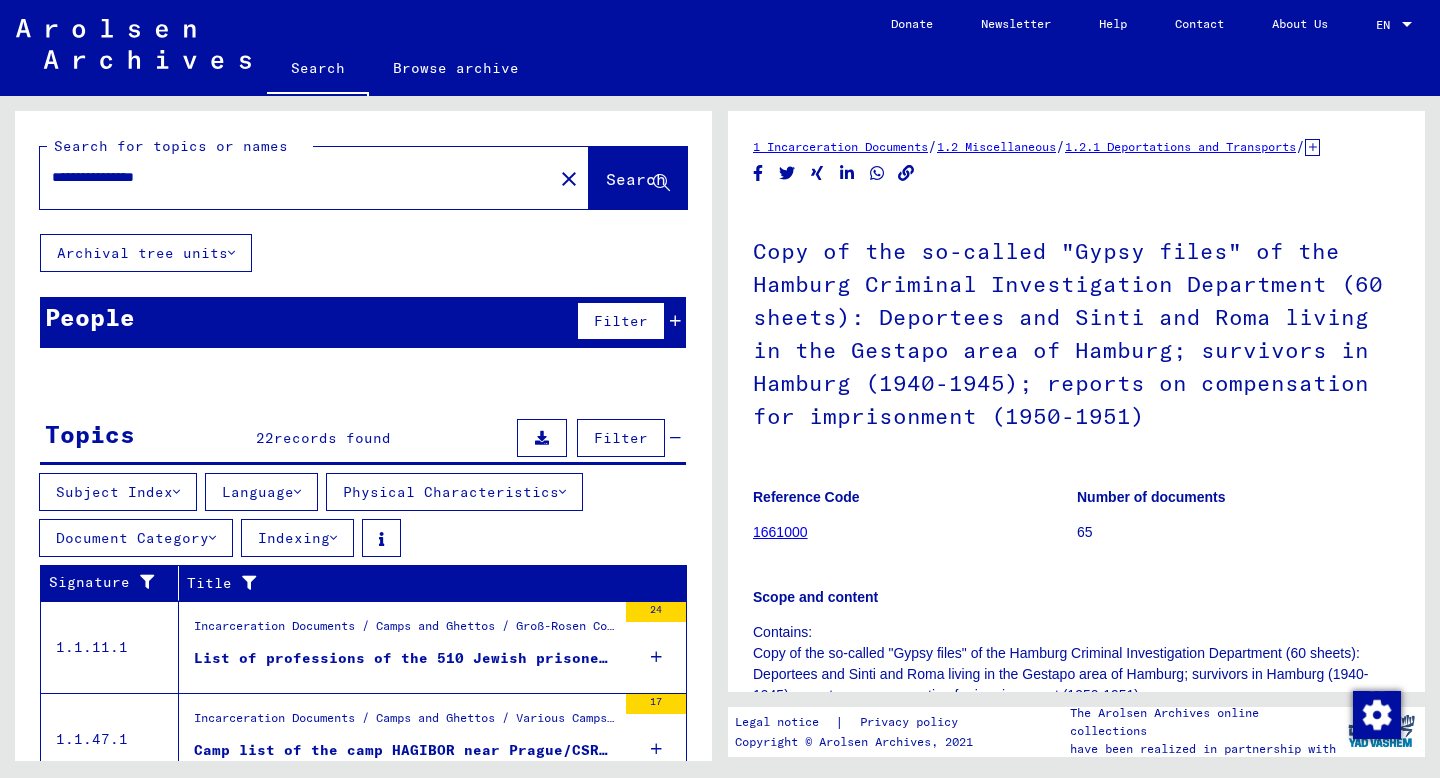 click on "Subject Index" at bounding box center [118, 492] 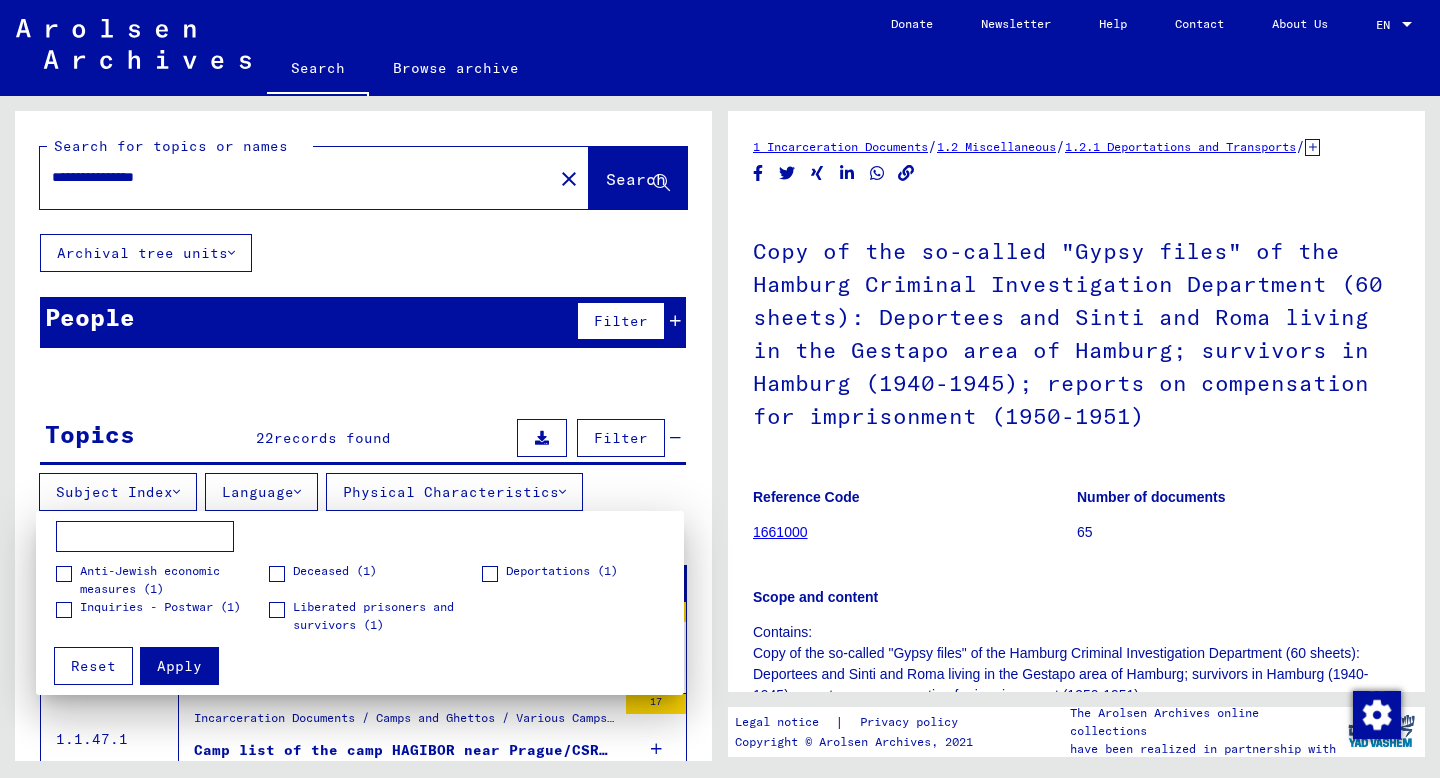 drag, startPoint x: 193, startPoint y: 489, endPoint x: 242, endPoint y: 373, distance: 125.92458 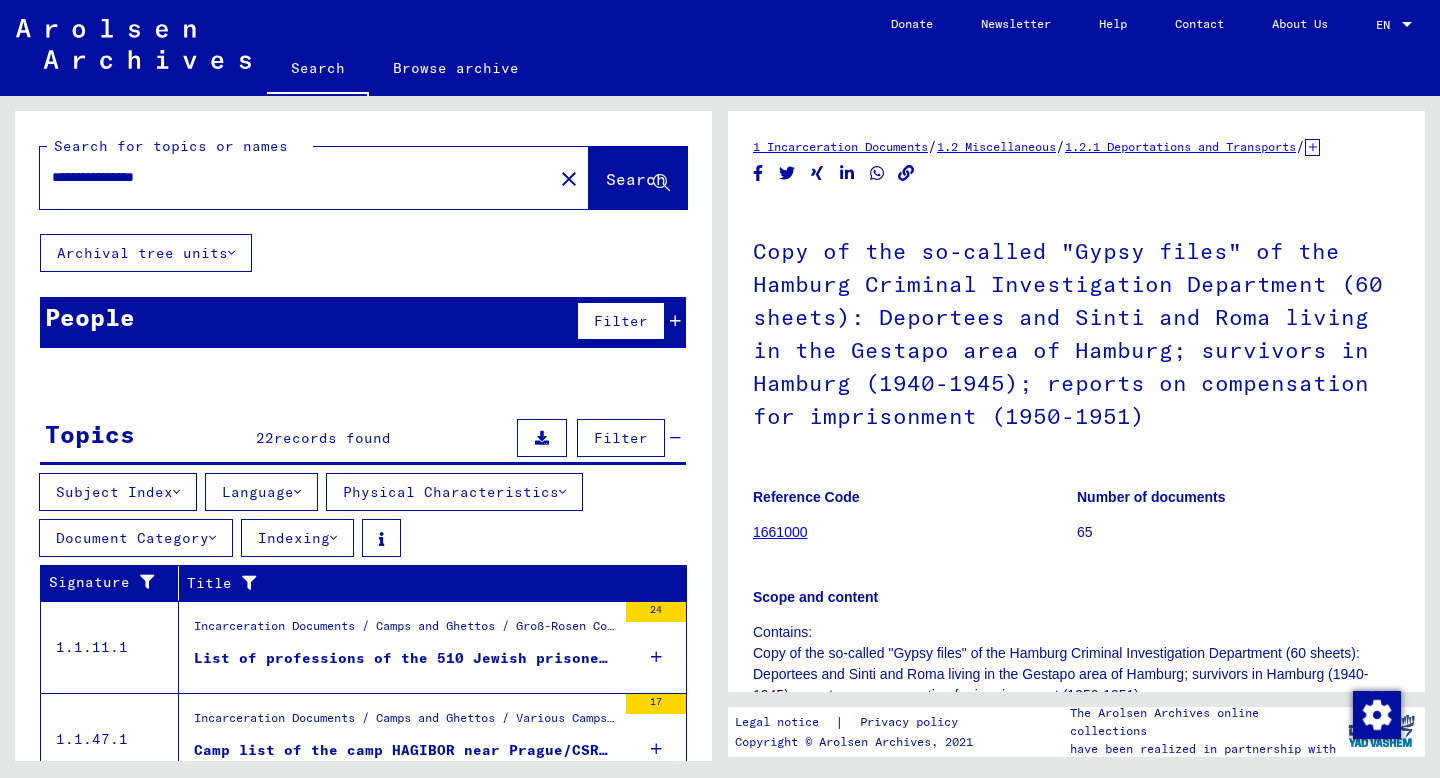 click on "Subject Index" at bounding box center (118, 492) 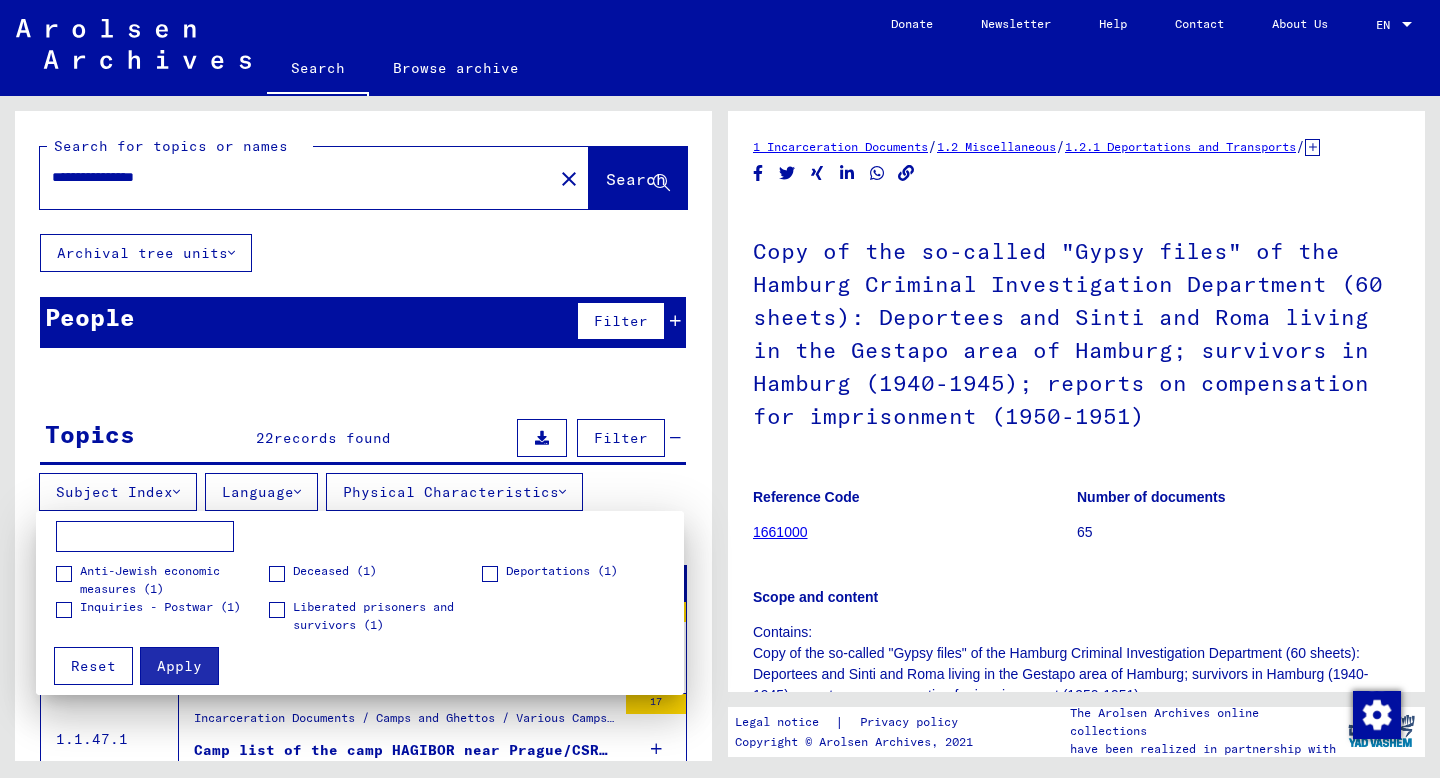 click on "Deportations (1)" at bounding box center (550, 572) 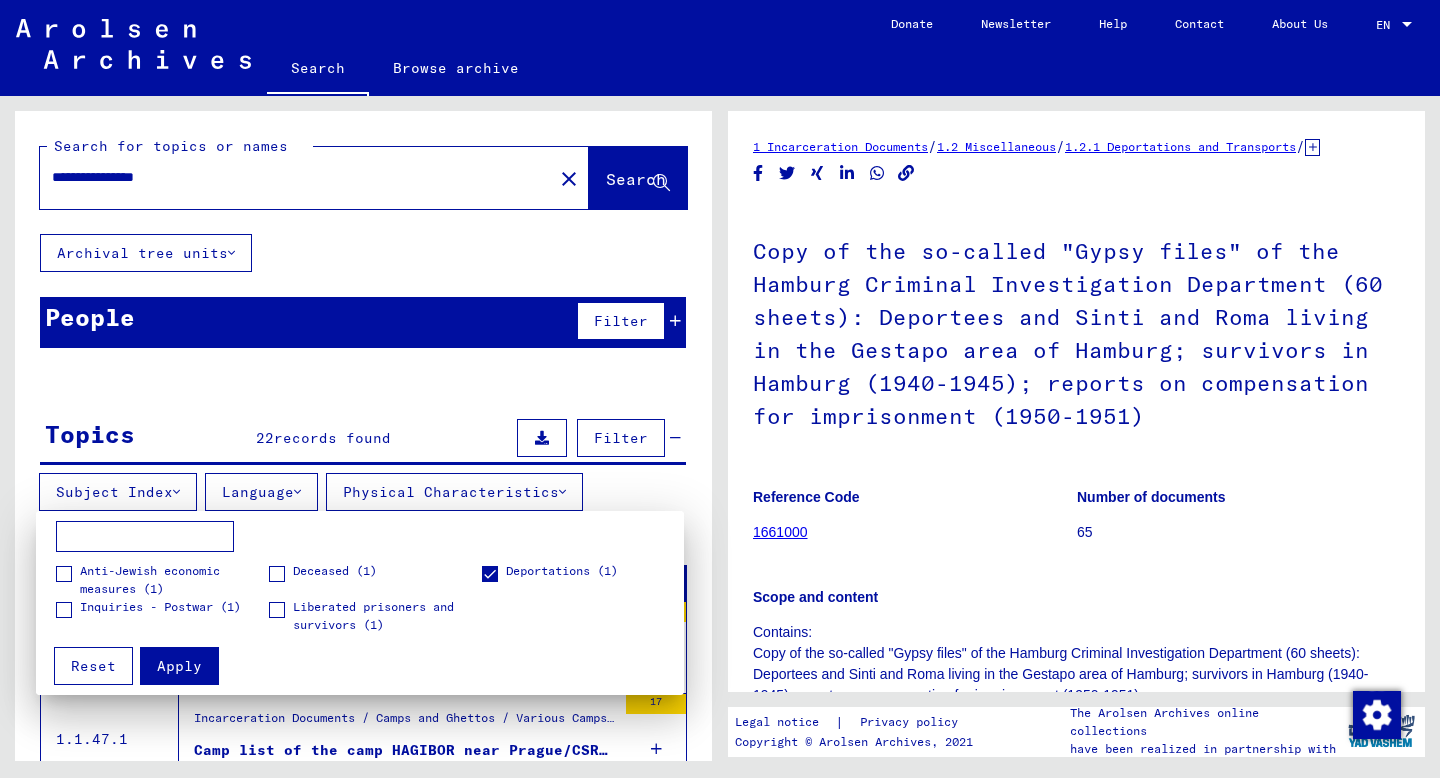 click on "Apply" at bounding box center (179, 666) 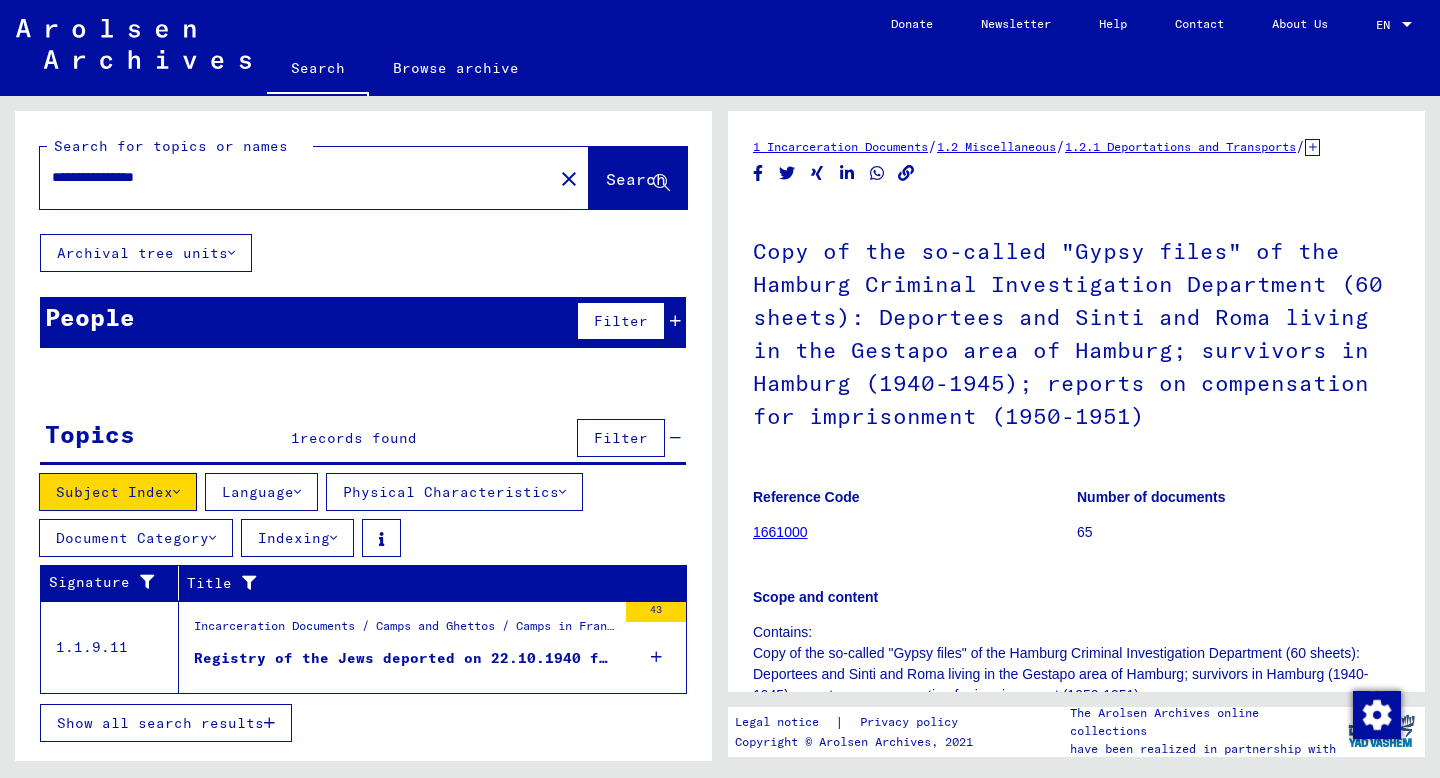 click on "Registry of the Jews deported on 22.10.1940 from the Pfalz and the      Saarland; Correspondence regarding the confiscation of Jewish property" at bounding box center (405, 658) 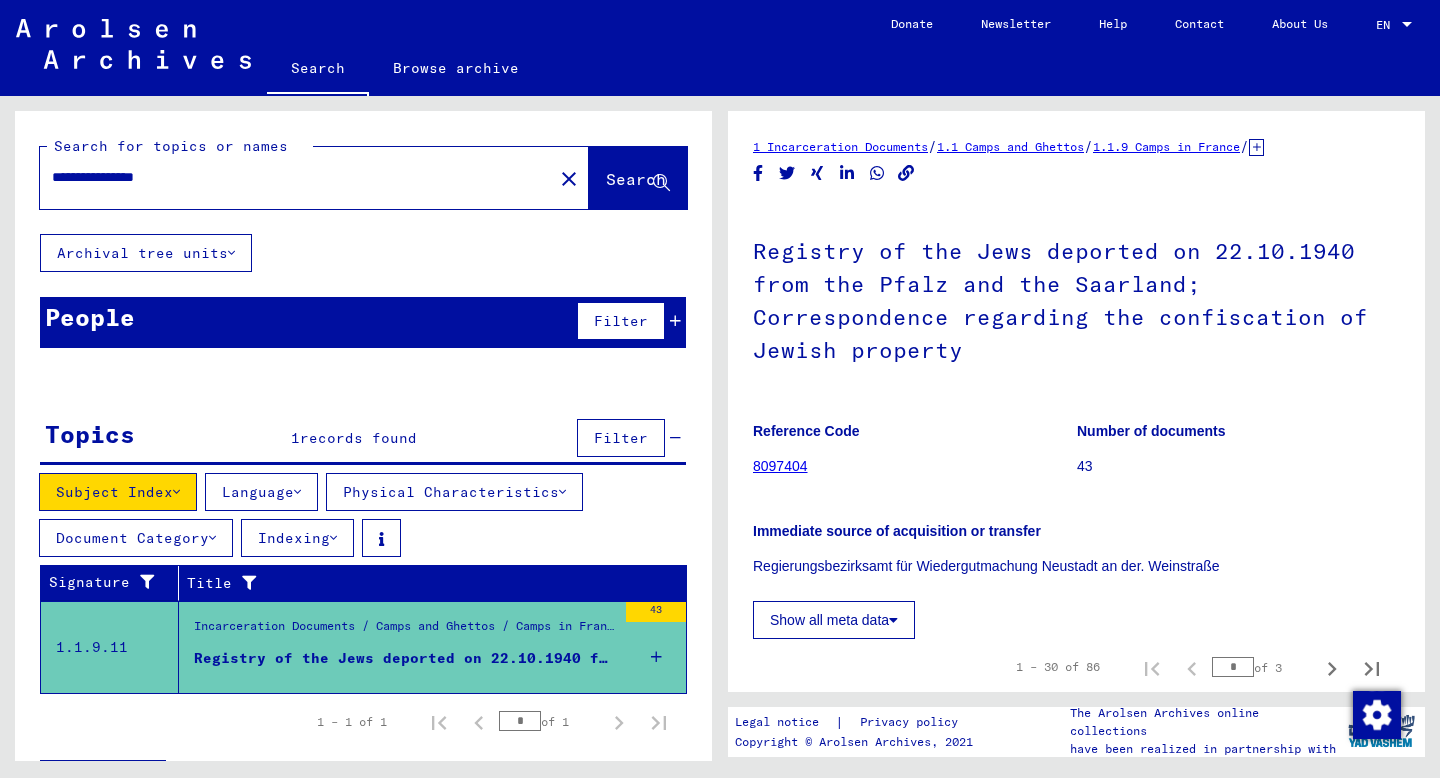 scroll, scrollTop: 0, scrollLeft: 0, axis: both 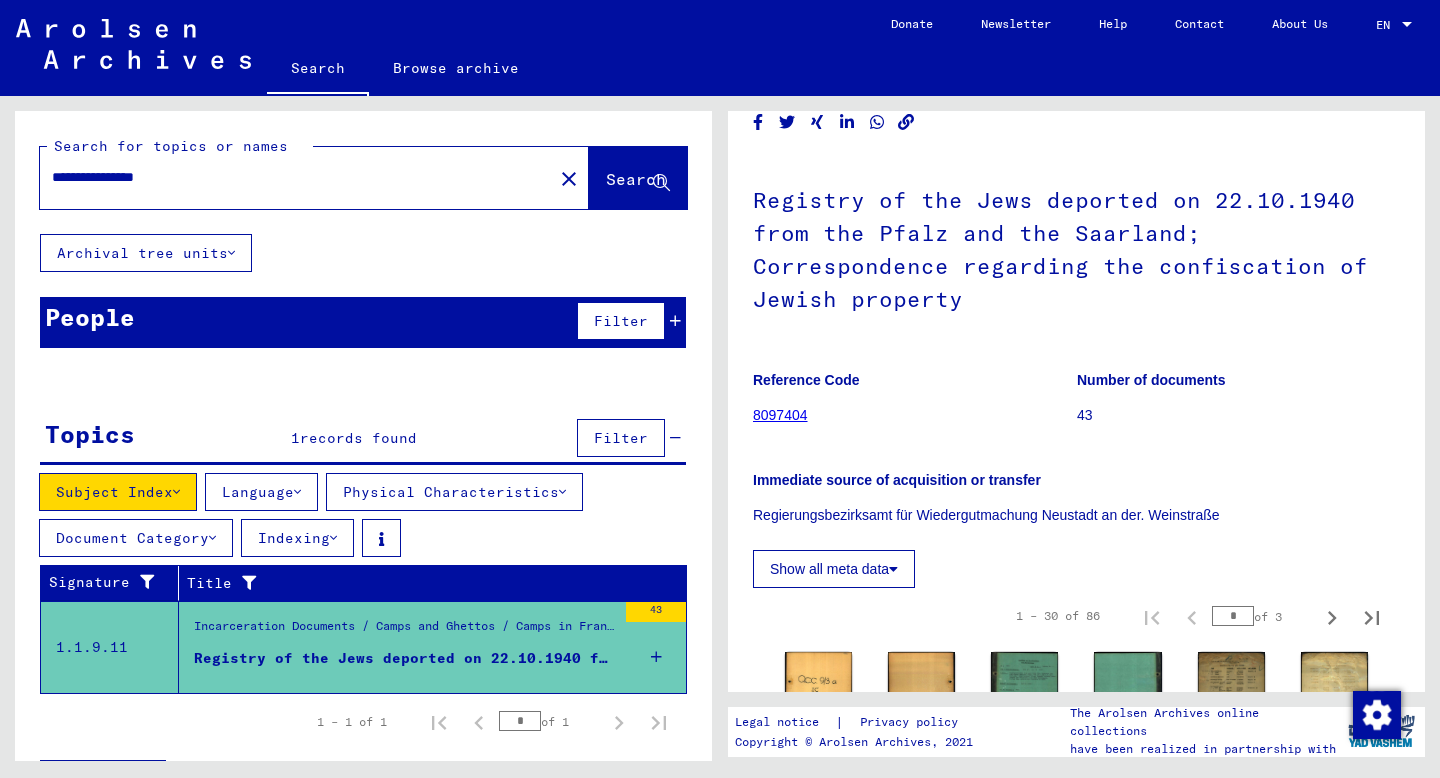 click on "Subject Index" at bounding box center (118, 492) 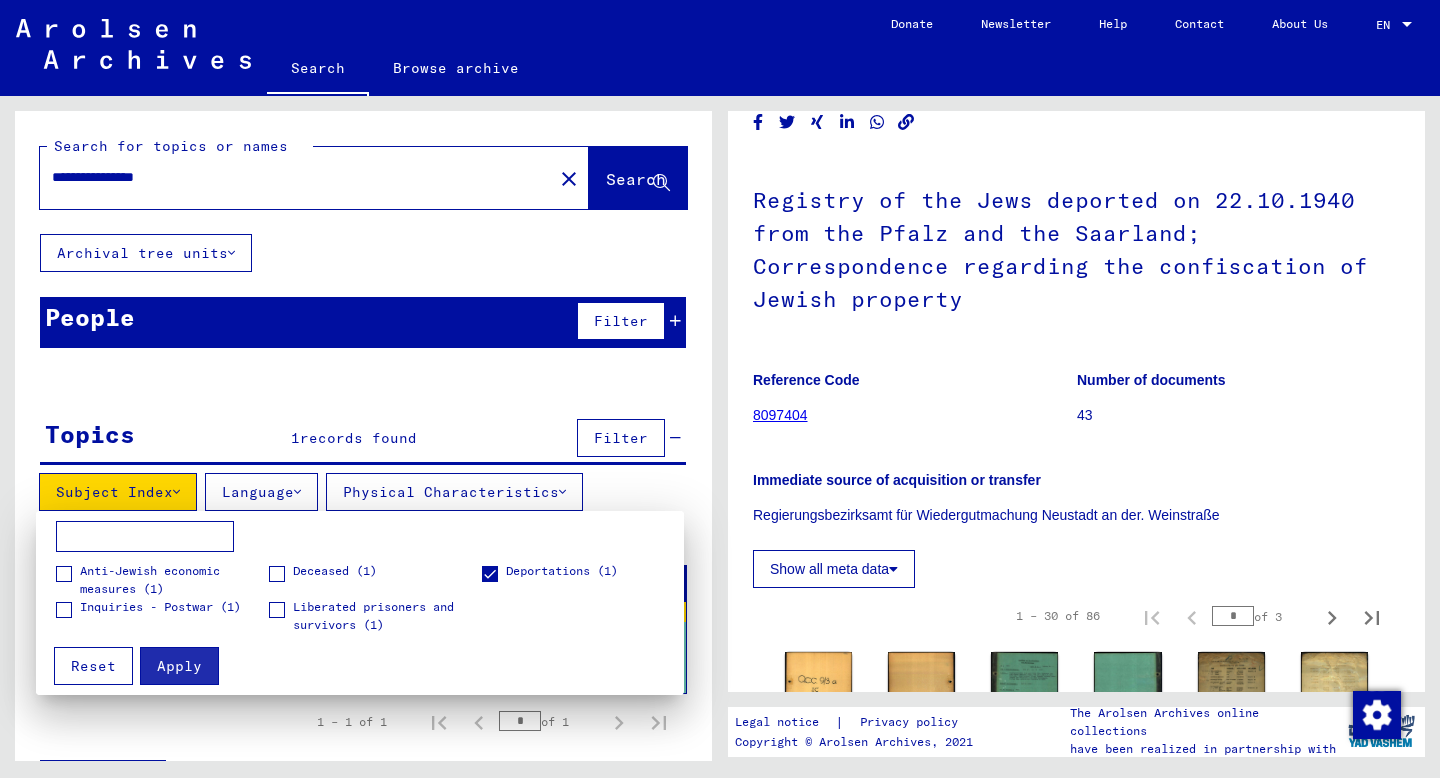 click on "Reset" at bounding box center (93, 666) 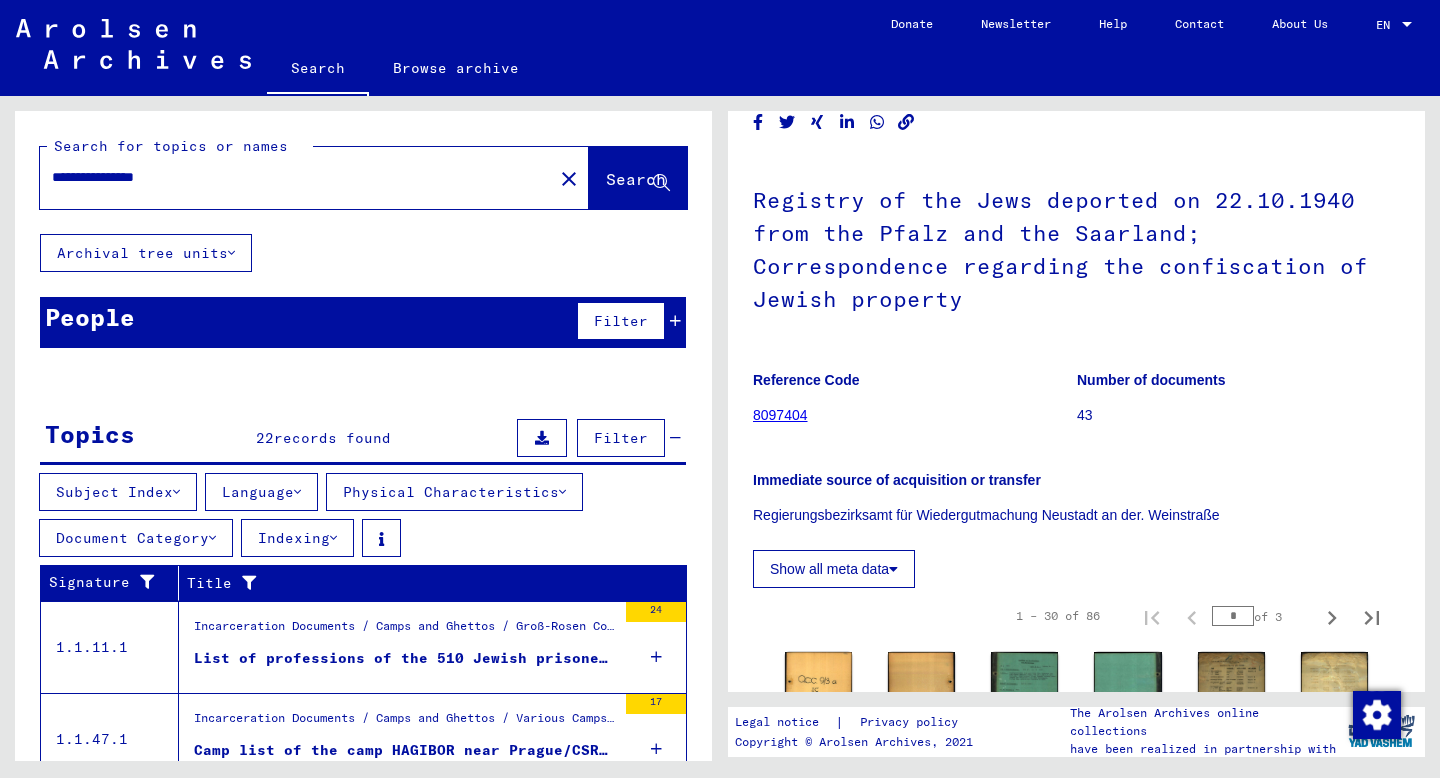 click on "Indexing" at bounding box center (297, 538) 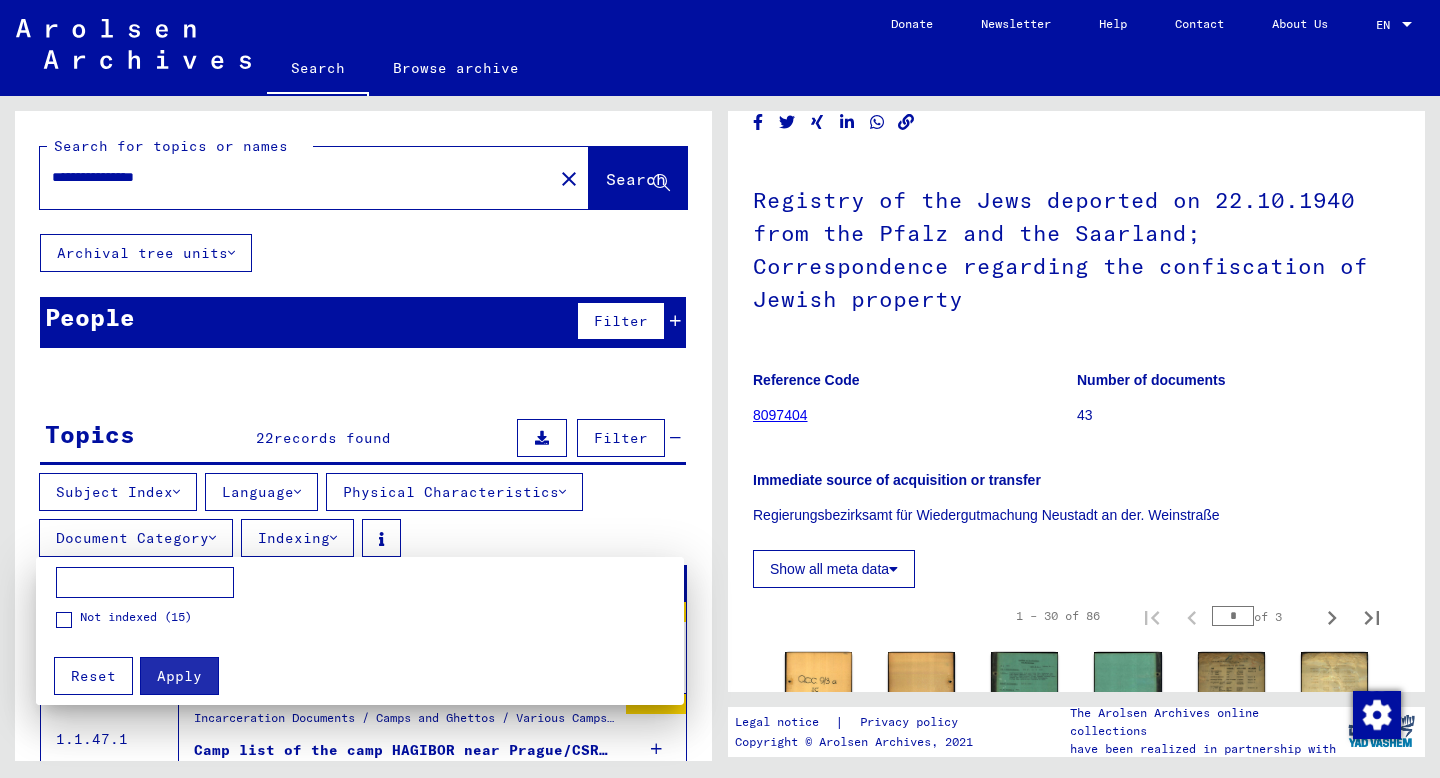 click at bounding box center [720, 389] 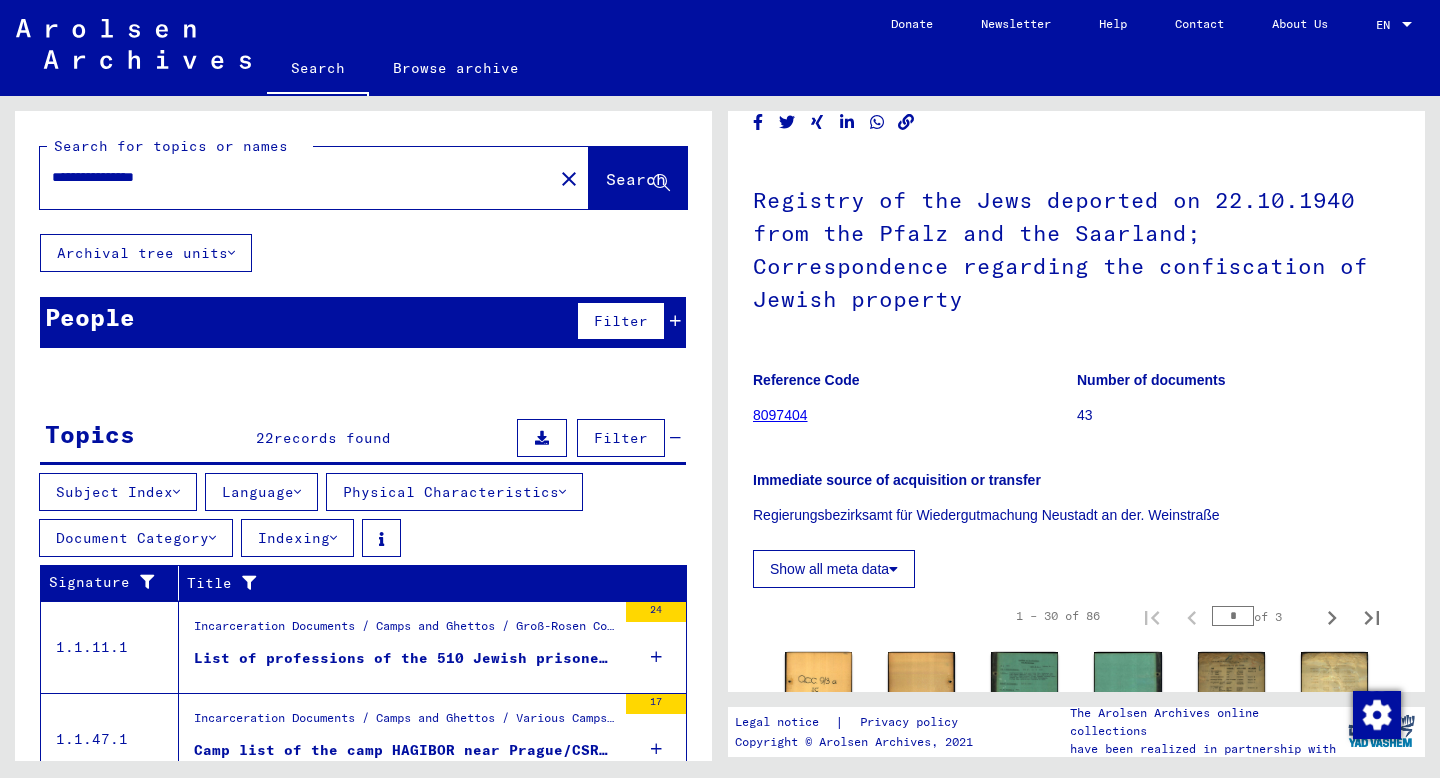 click on "**********" at bounding box center (296, 177) 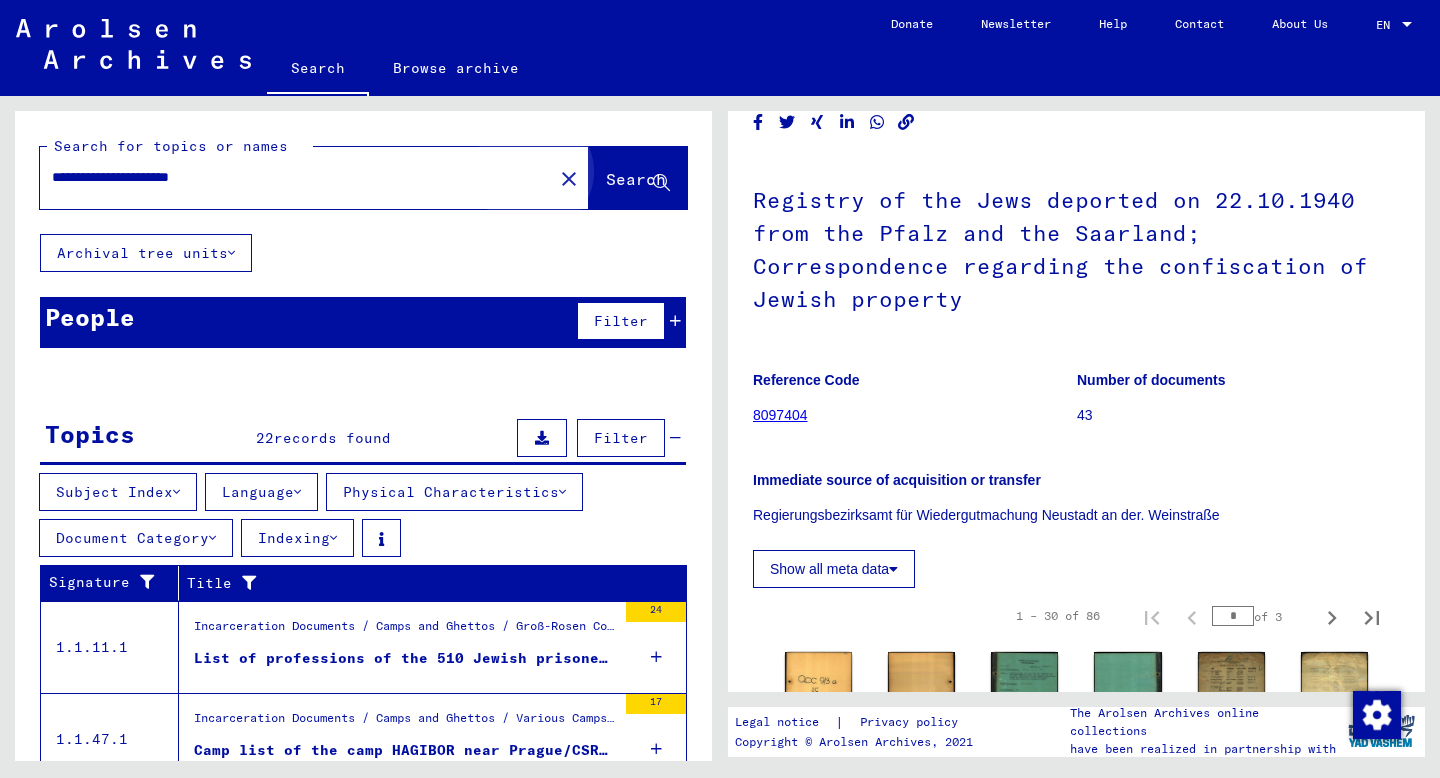 click on "Search" 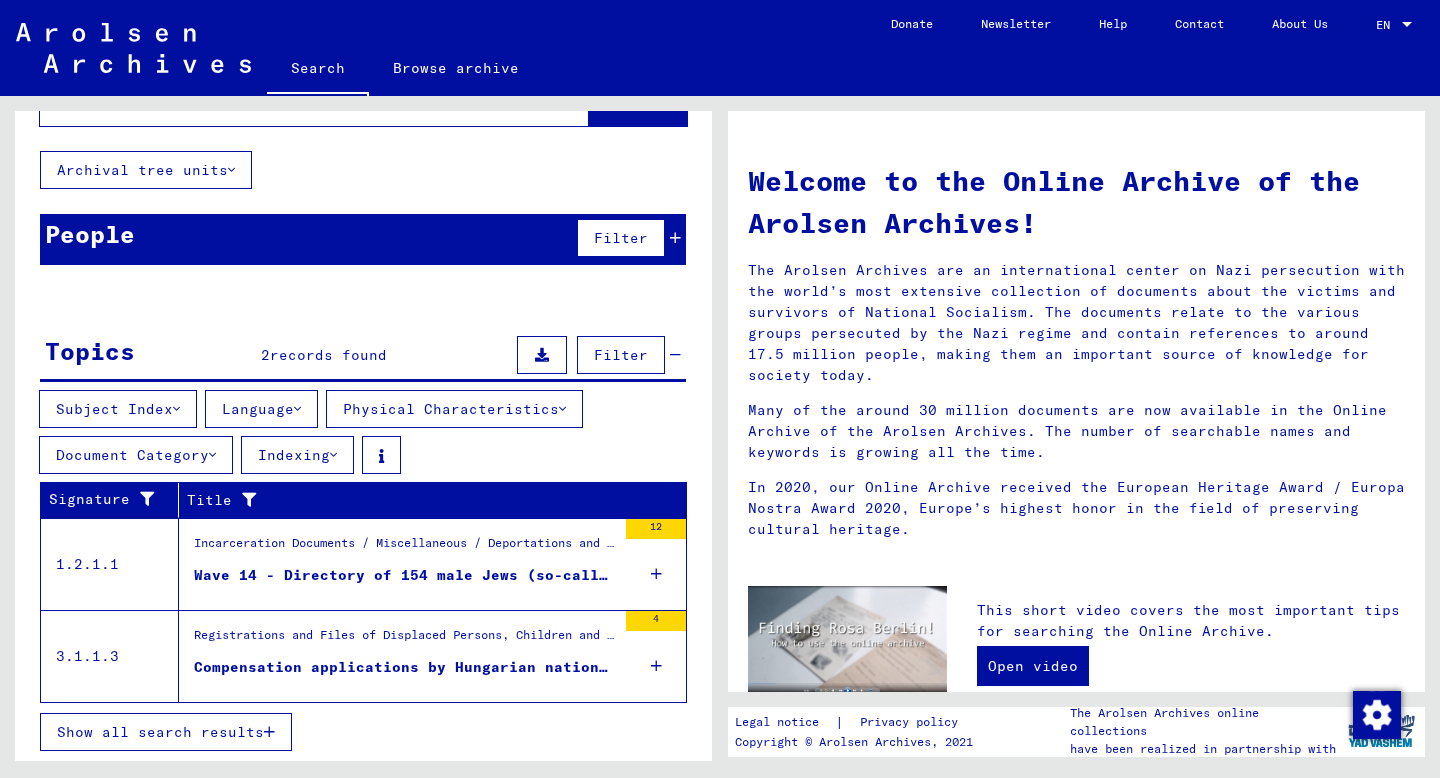scroll, scrollTop: 82, scrollLeft: 0, axis: vertical 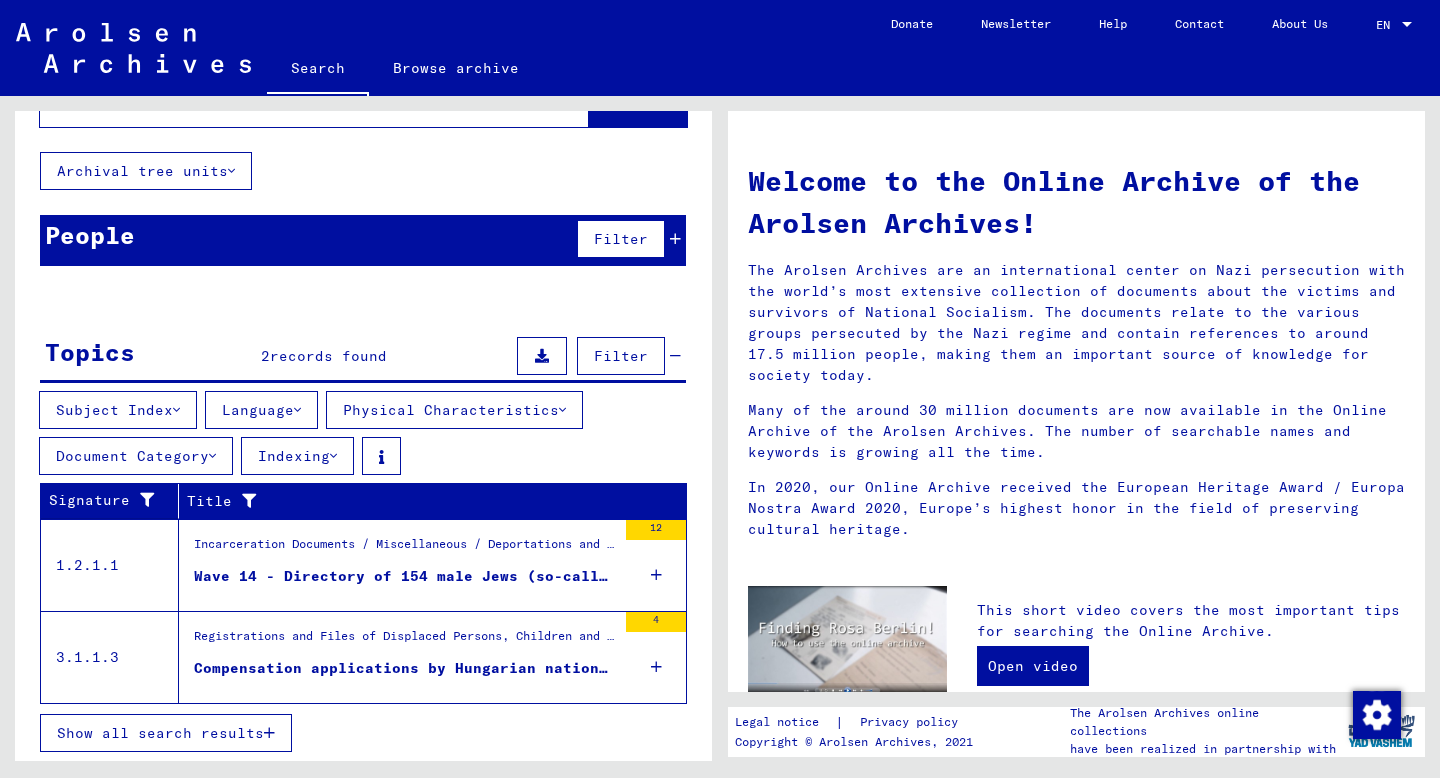 click on "Incarceration Documents / Miscellaneous / Deportations and Transports / Deportations / Deportations from the Gestapo area Berlin" at bounding box center (405, 549) 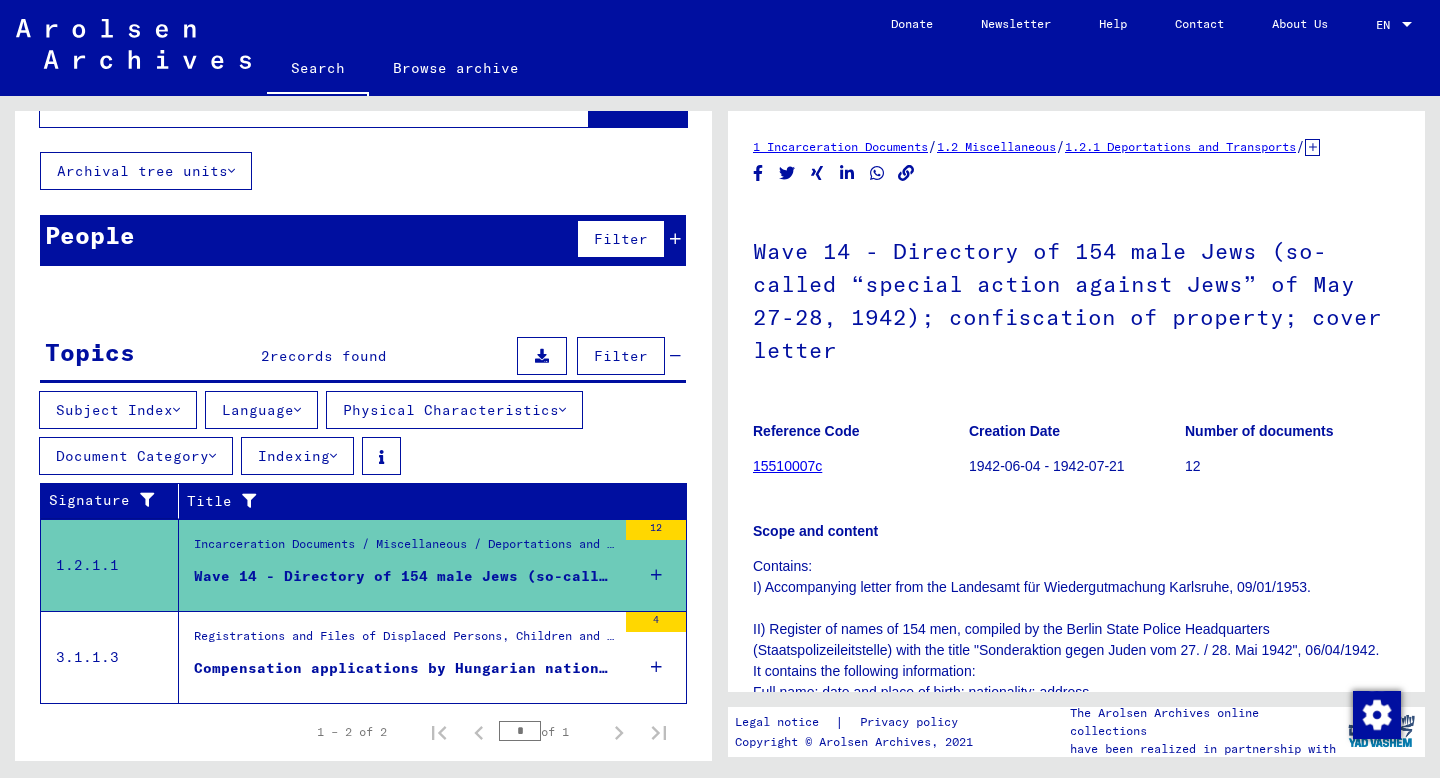 scroll, scrollTop: 0, scrollLeft: 0, axis: both 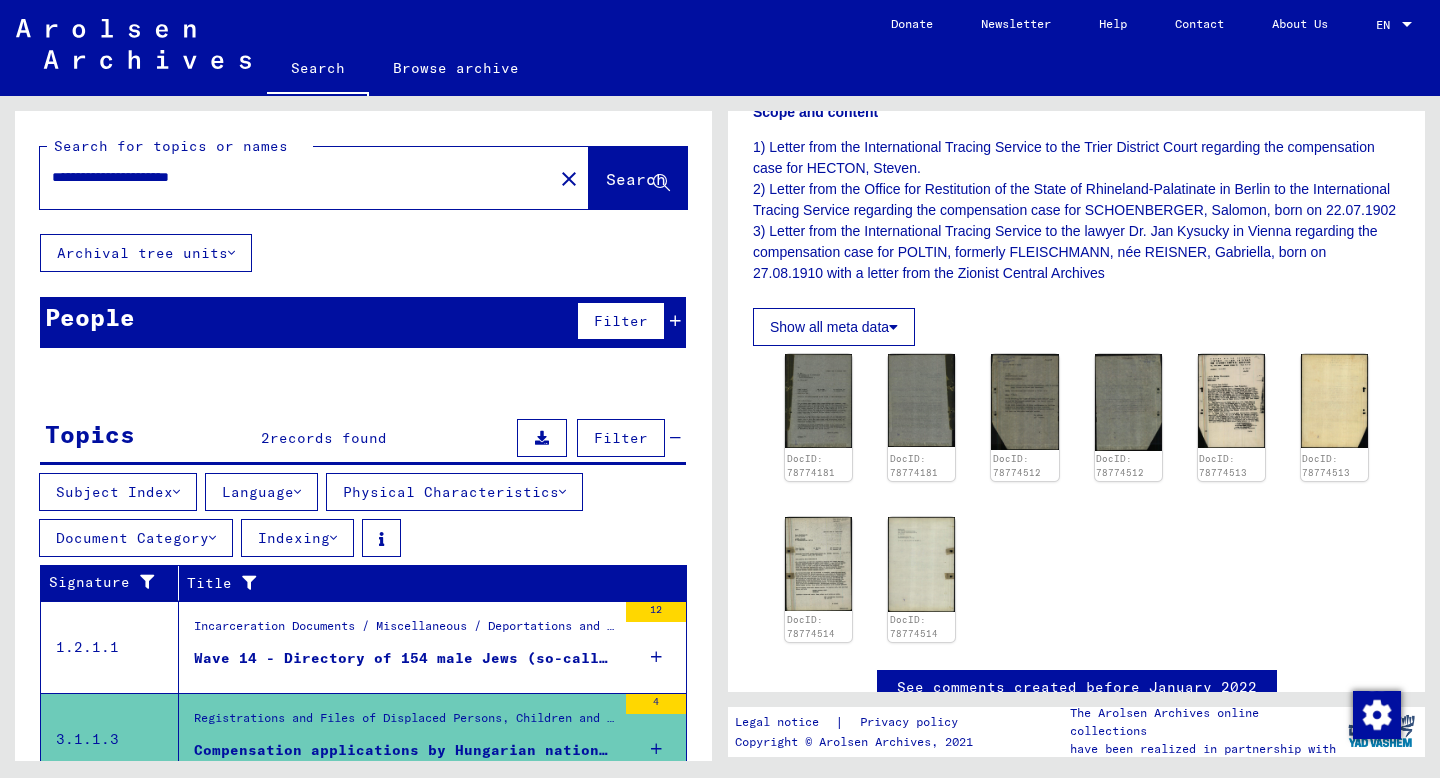 drag, startPoint x: 294, startPoint y: 181, endPoint x: 197, endPoint y: 181, distance: 97 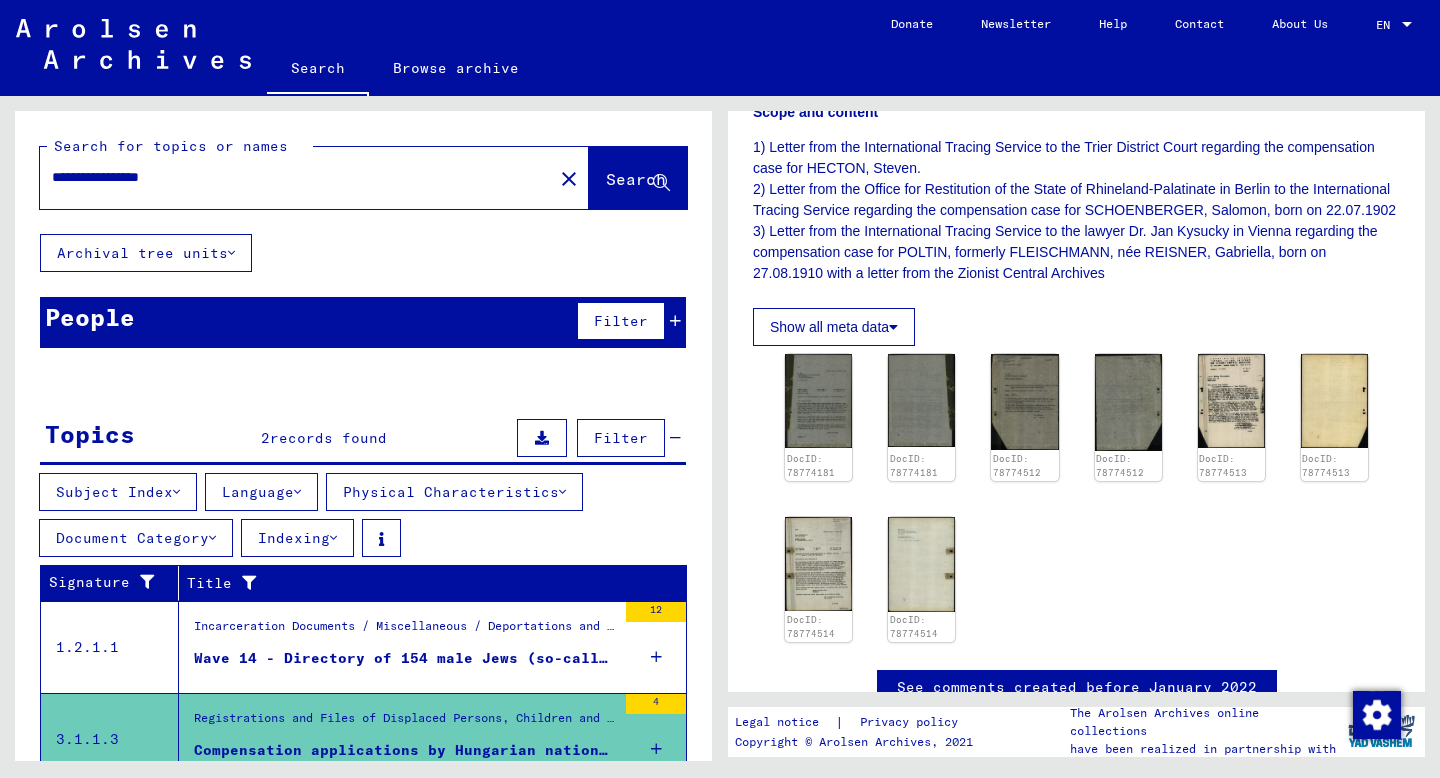 scroll, scrollTop: 104, scrollLeft: 0, axis: vertical 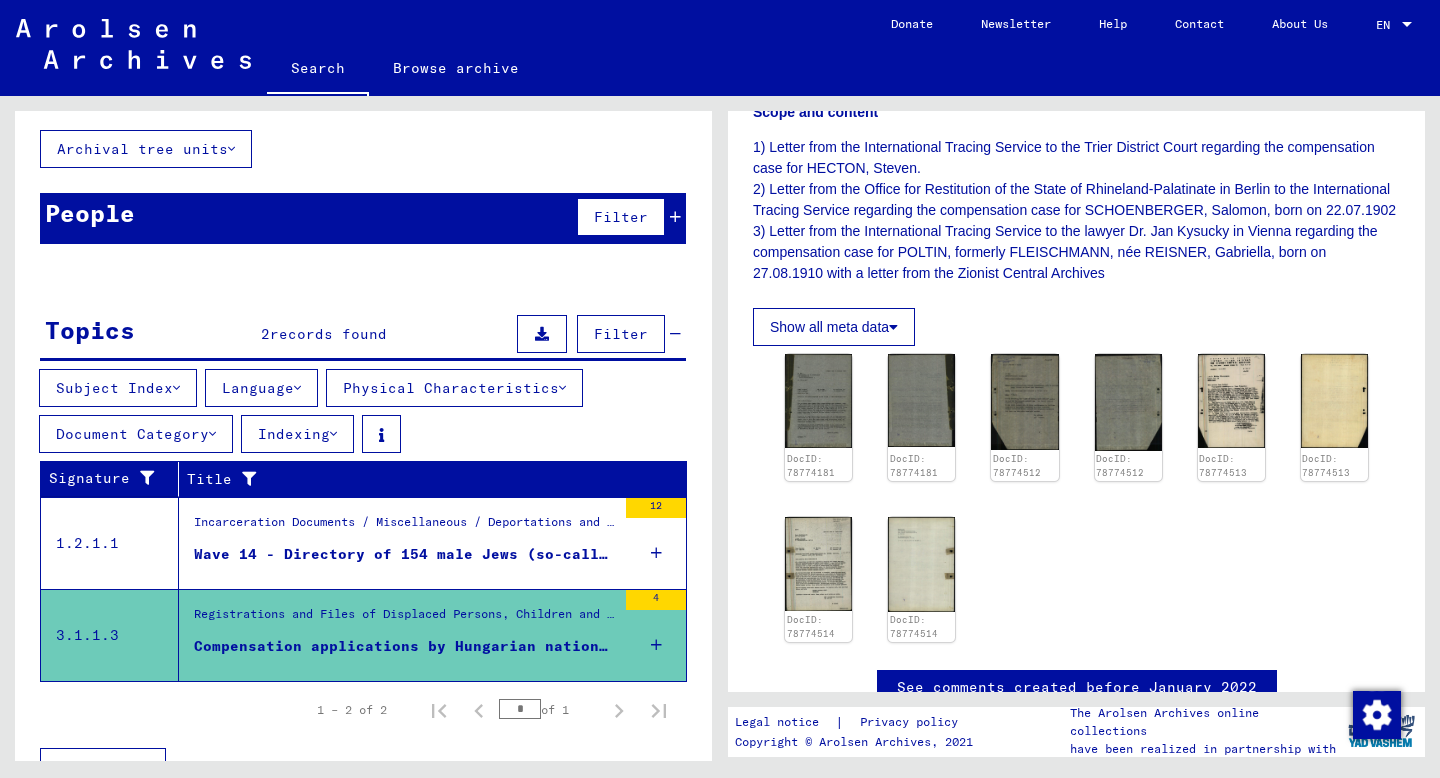 type on "**********" 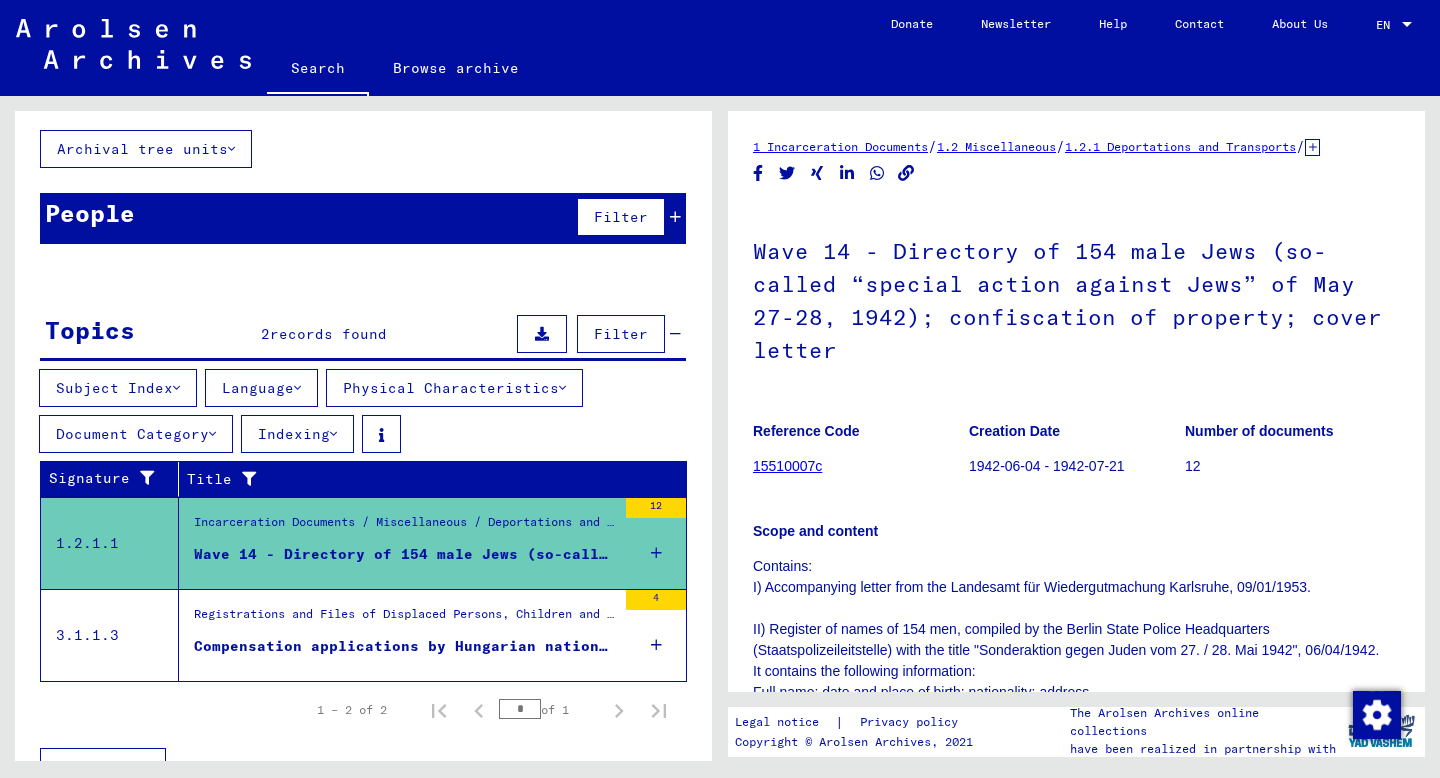 scroll, scrollTop: 0, scrollLeft: 0, axis: both 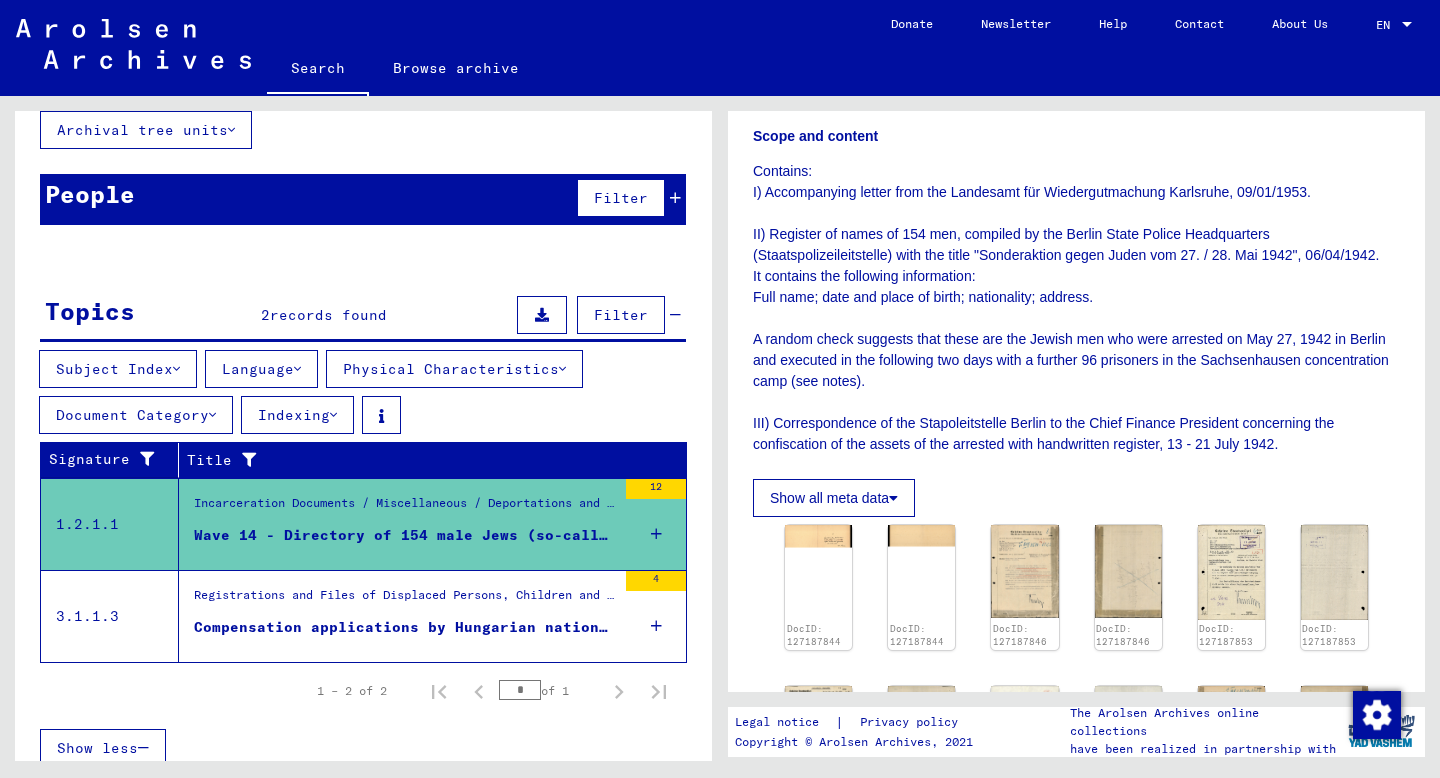 click on "Registrations and Files of Displaced Persons, Children and Missing Persons / Evidence of Abode and Emigration / Registration and Care of DPs inside and outside of Camps / Registration of Liberated Former Persecutees at Various Locations (F18 lists) / Registrations of former persecutees in Hungary" at bounding box center [405, 600] 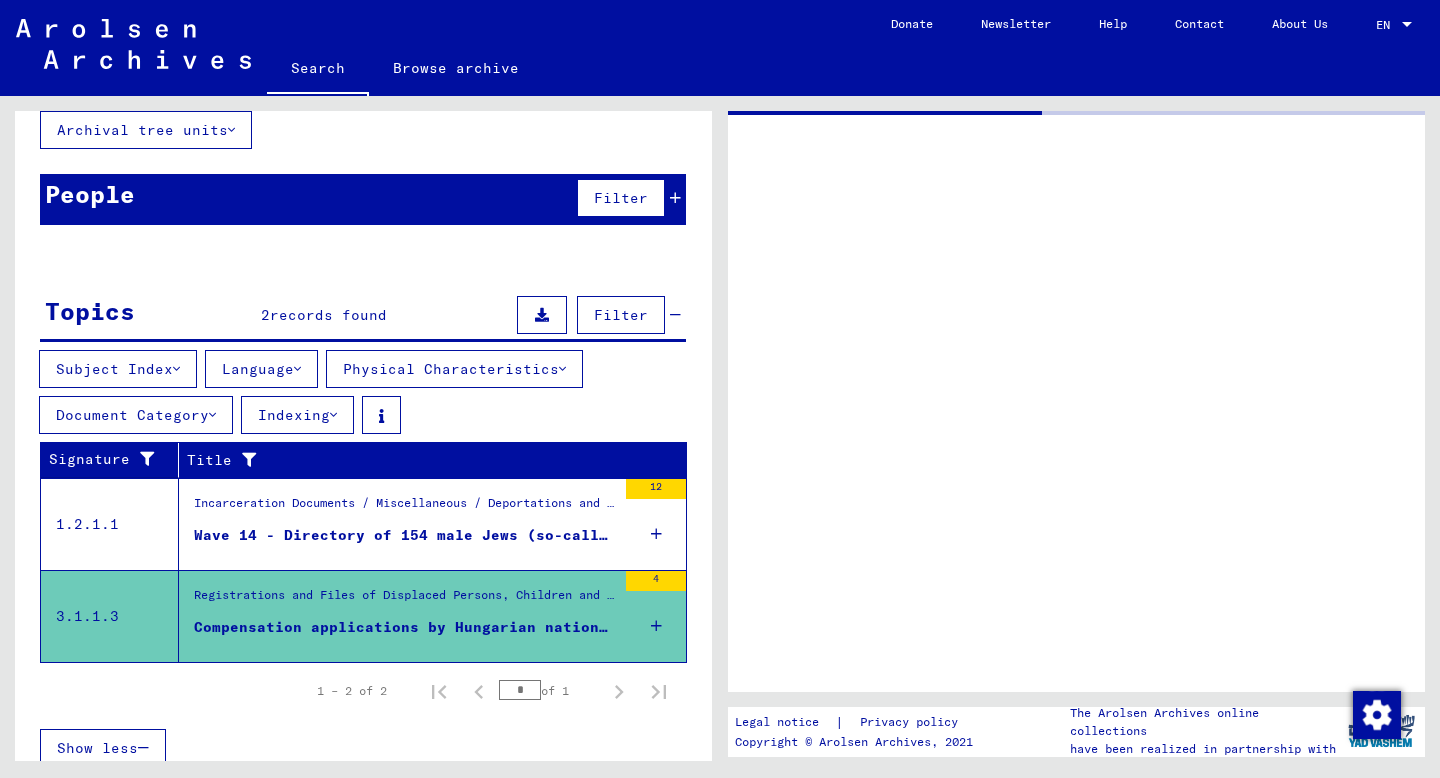 scroll, scrollTop: 0, scrollLeft: 0, axis: both 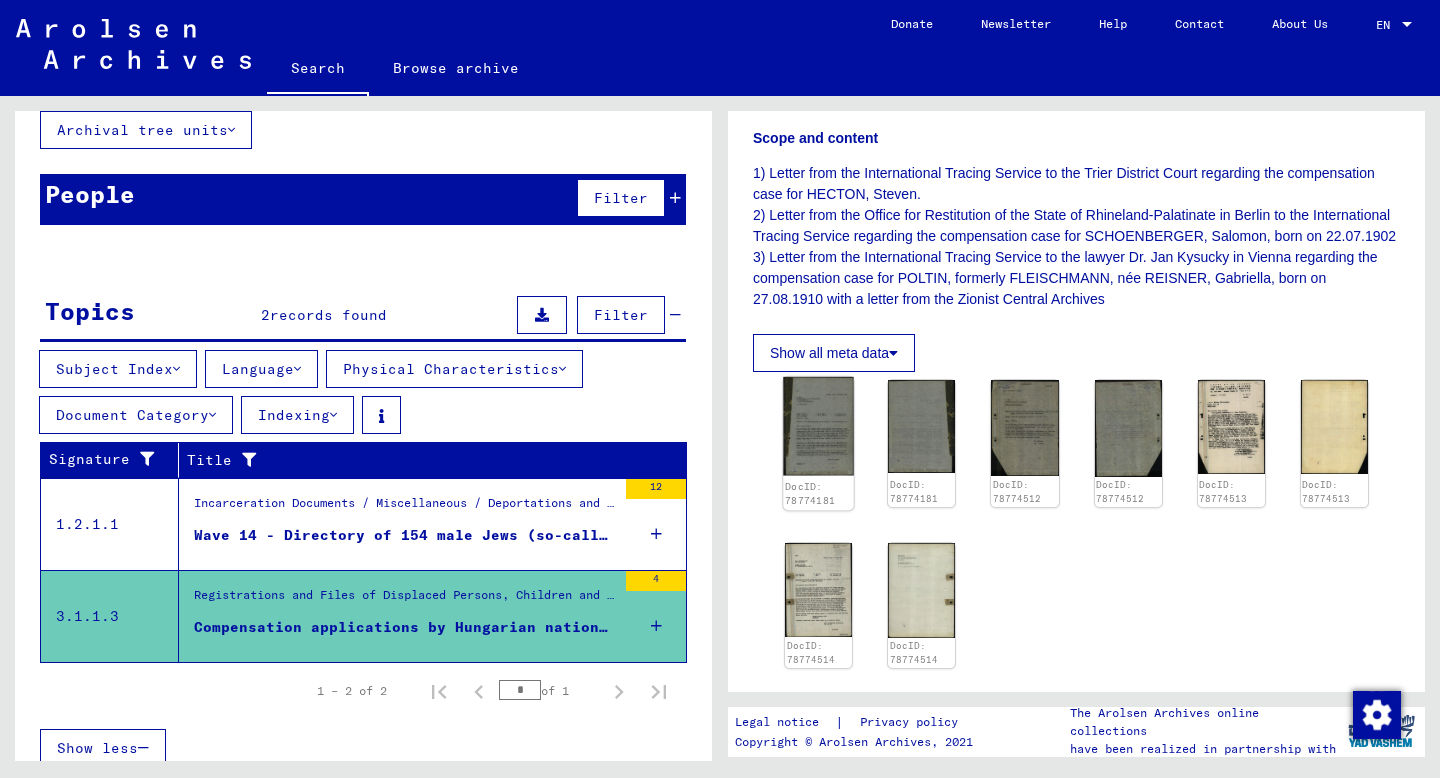 click 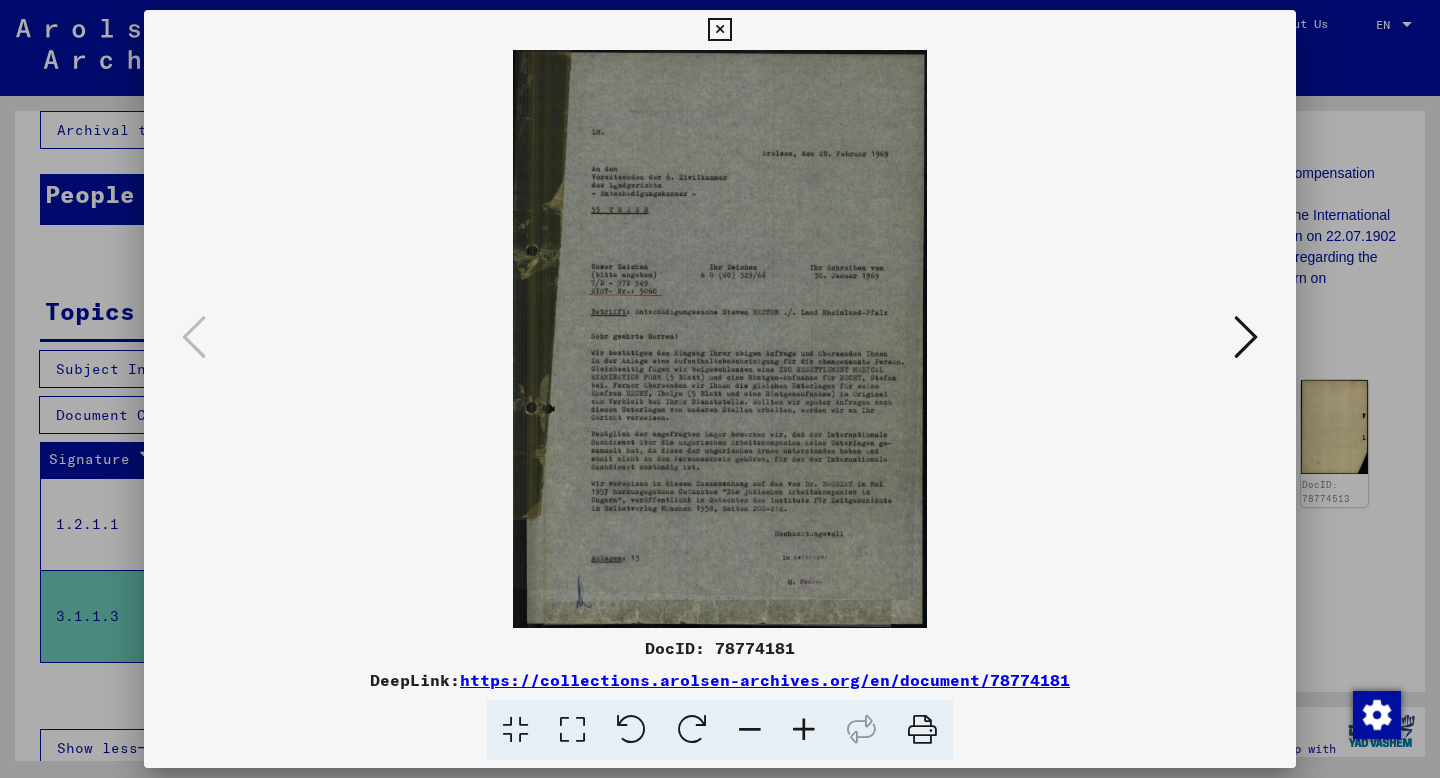 click at bounding box center (720, 339) 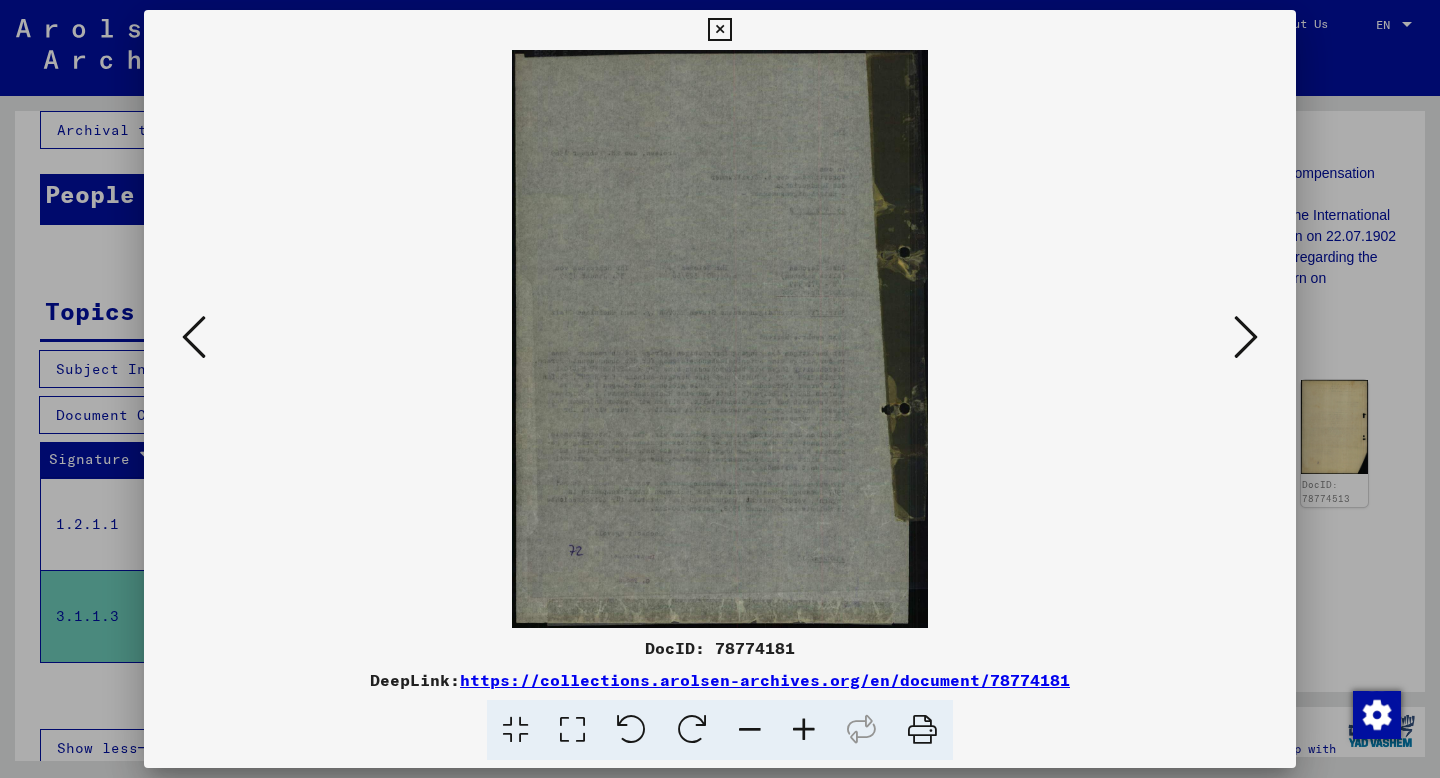 click at bounding box center (1246, 337) 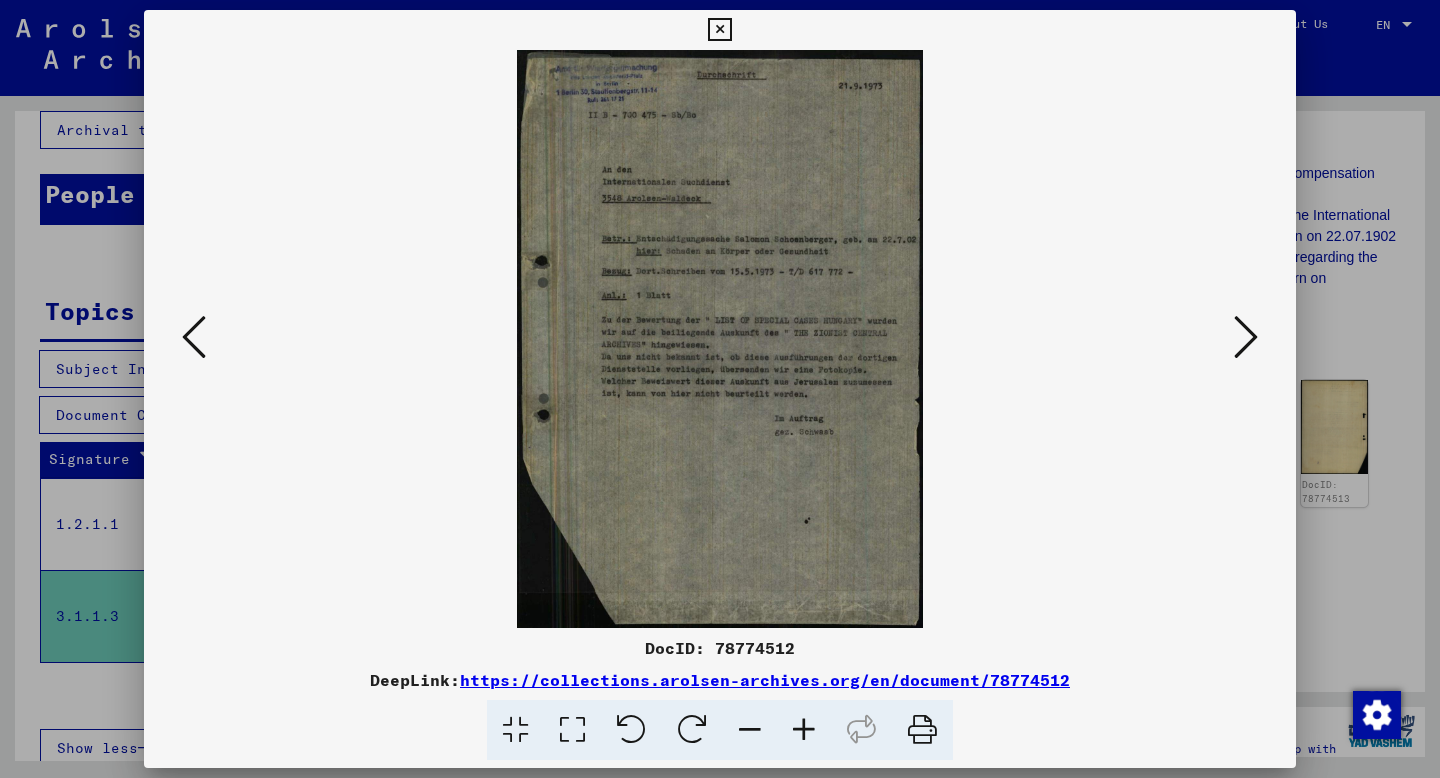 click at bounding box center (1246, 337) 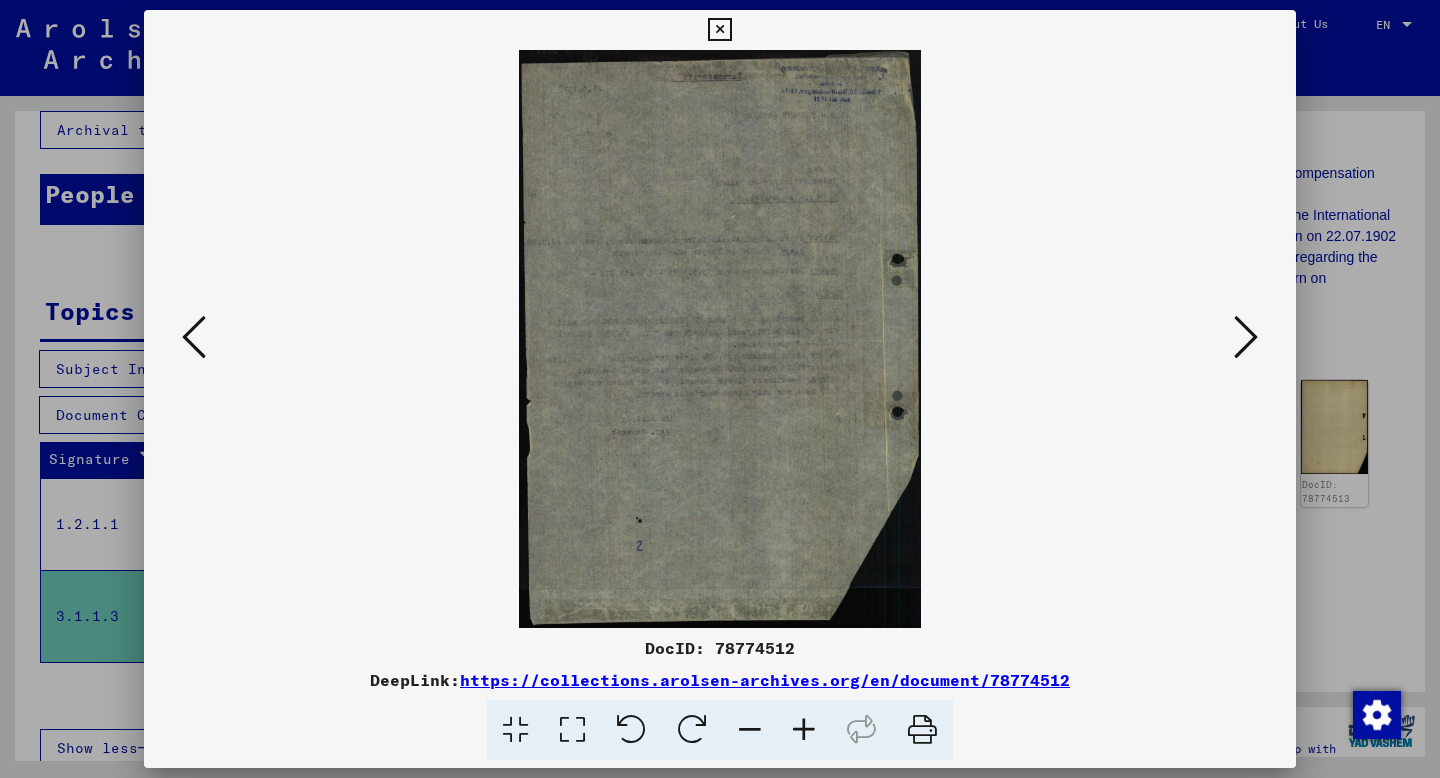 click at bounding box center [1246, 337] 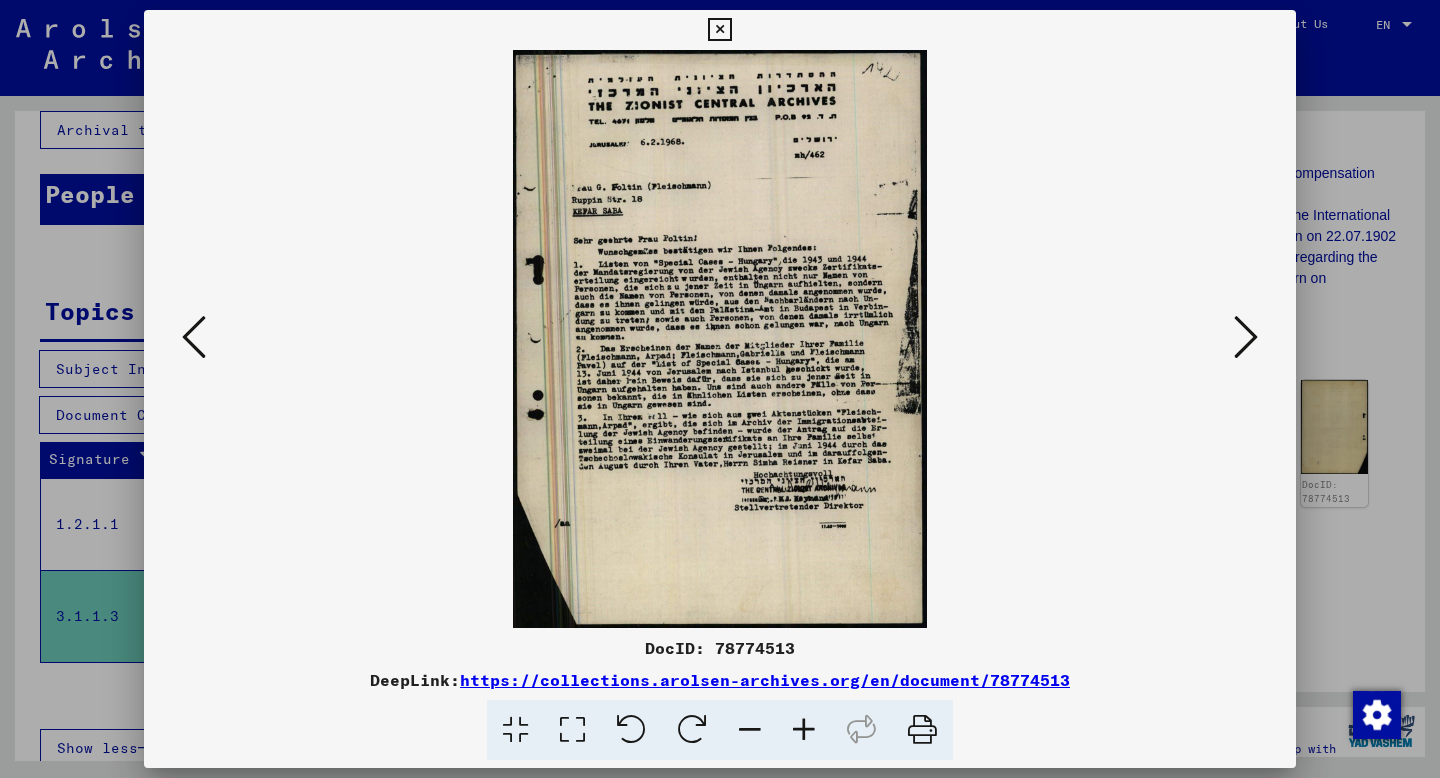 click at bounding box center (1246, 337) 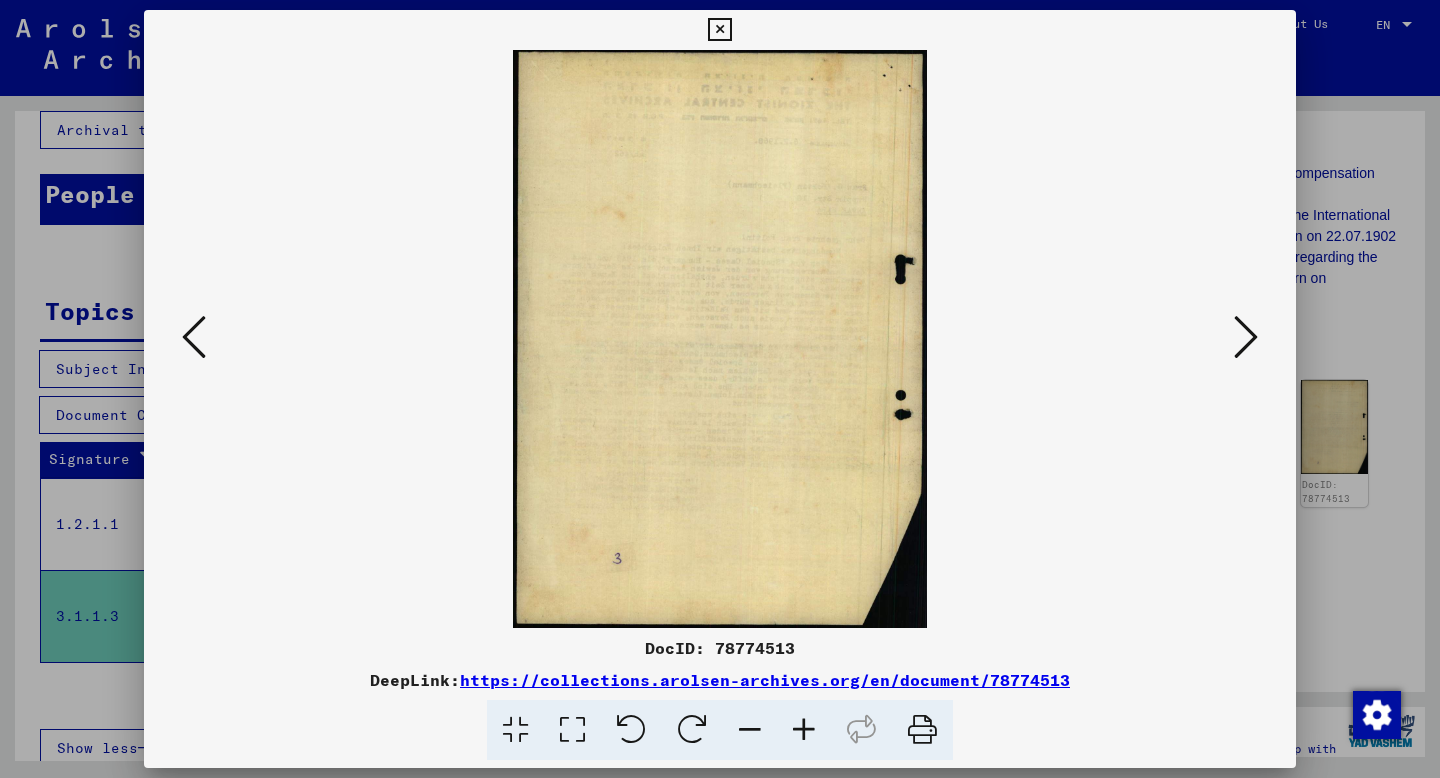 click at bounding box center [1246, 337] 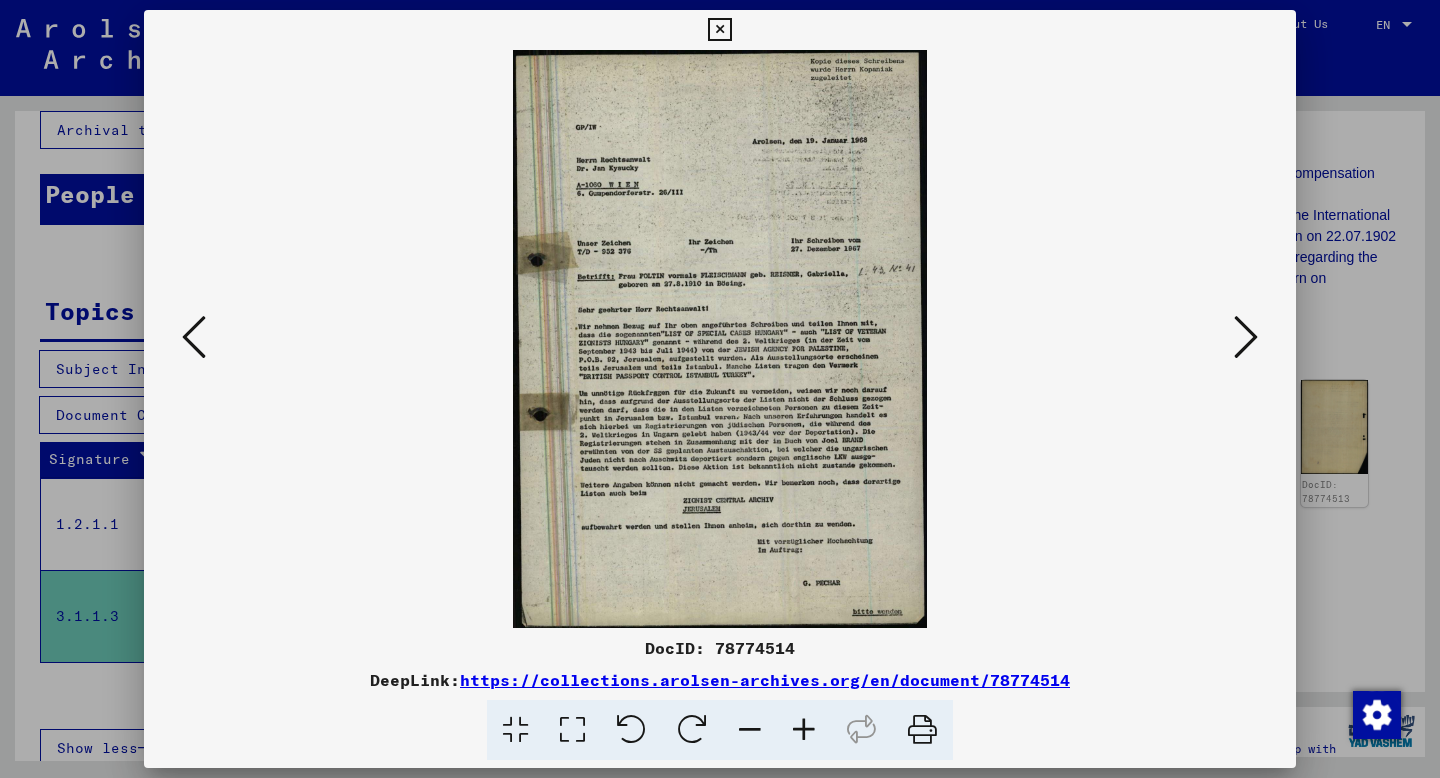 click at bounding box center (1246, 337) 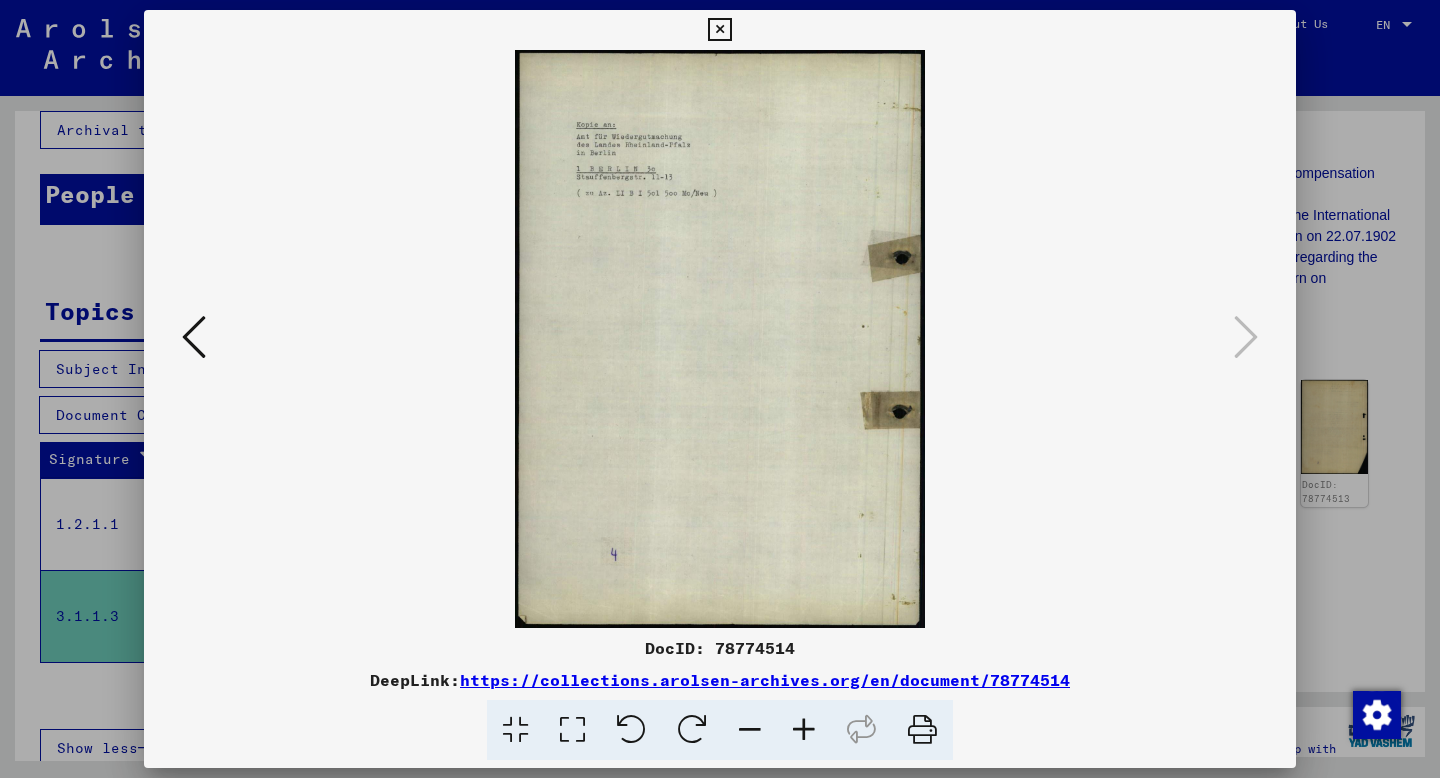 click at bounding box center [194, 337] 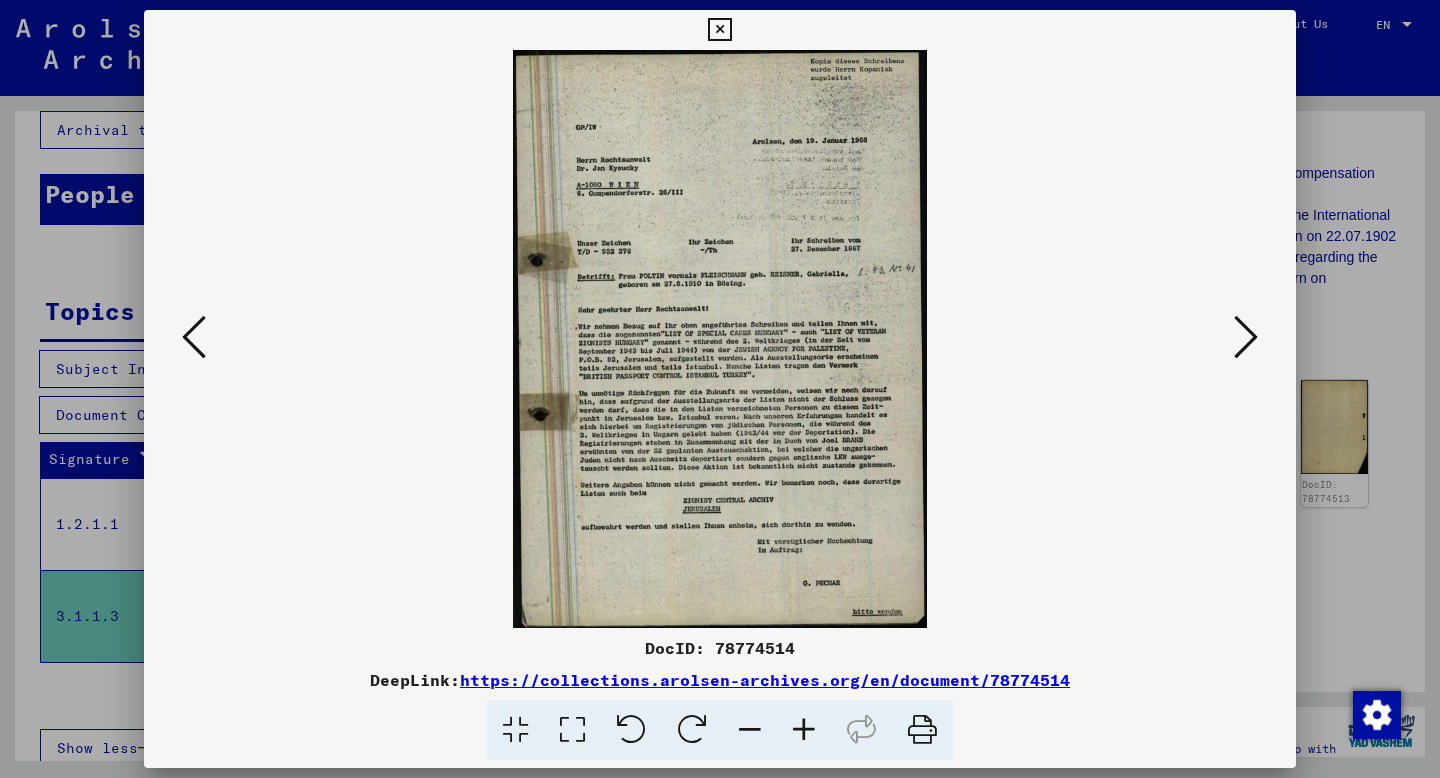 click at bounding box center [194, 337] 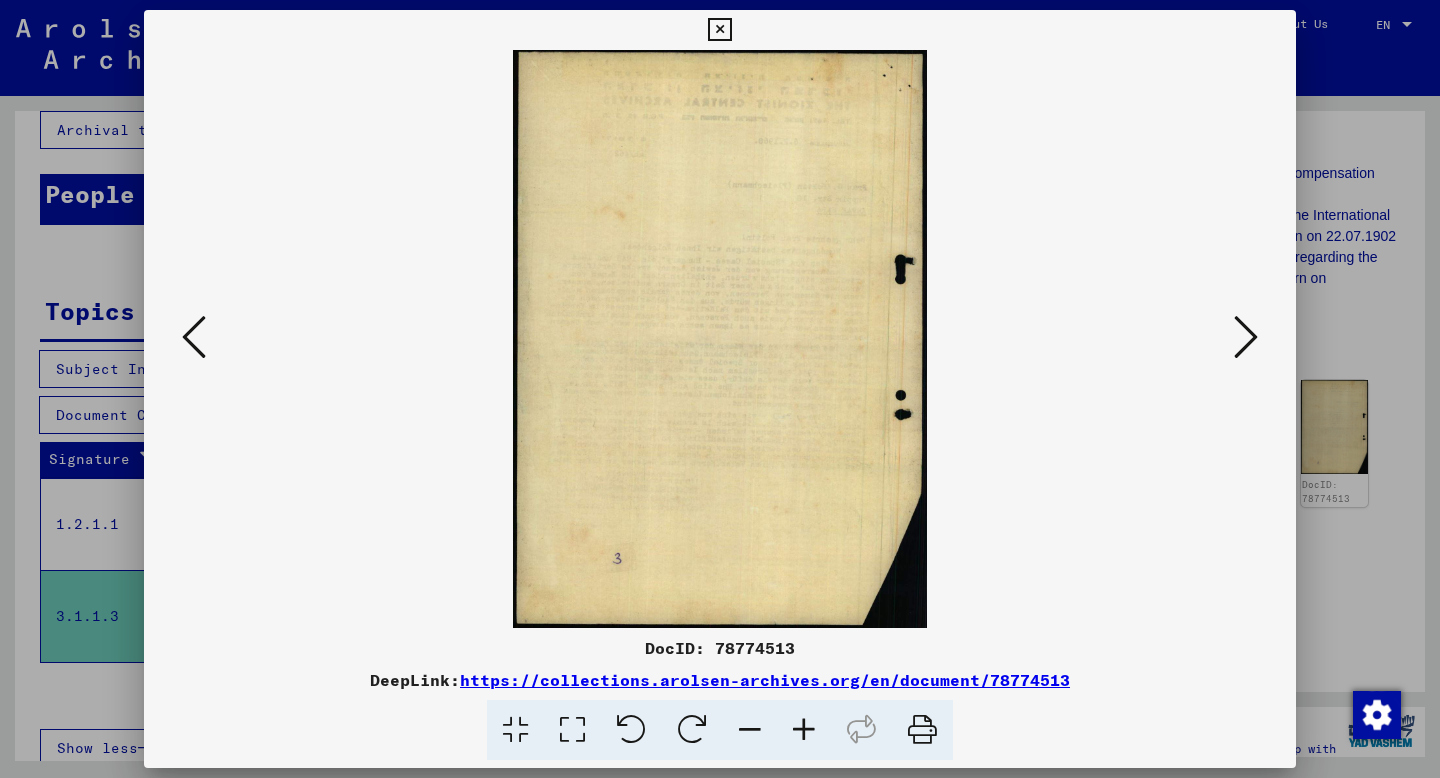 click at bounding box center (194, 337) 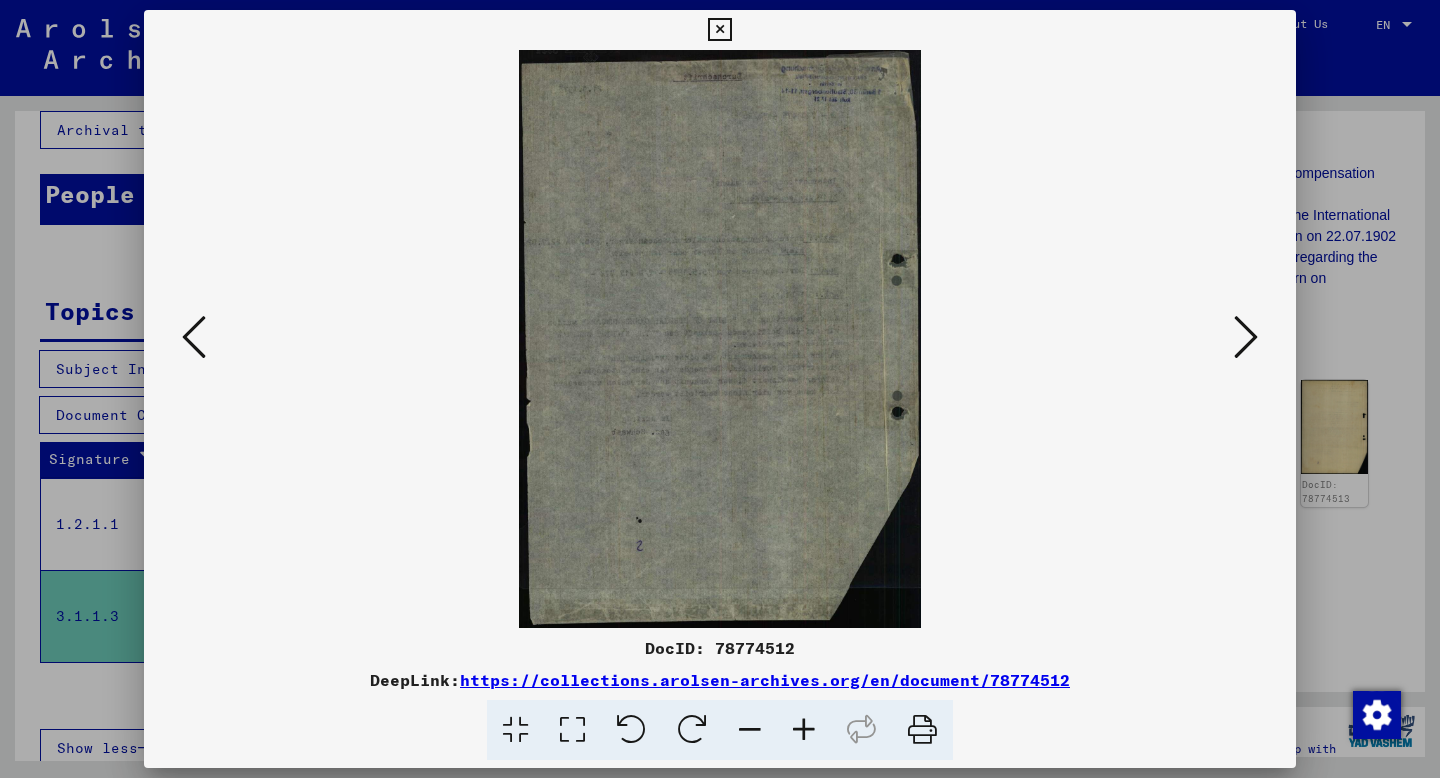 click at bounding box center [194, 337] 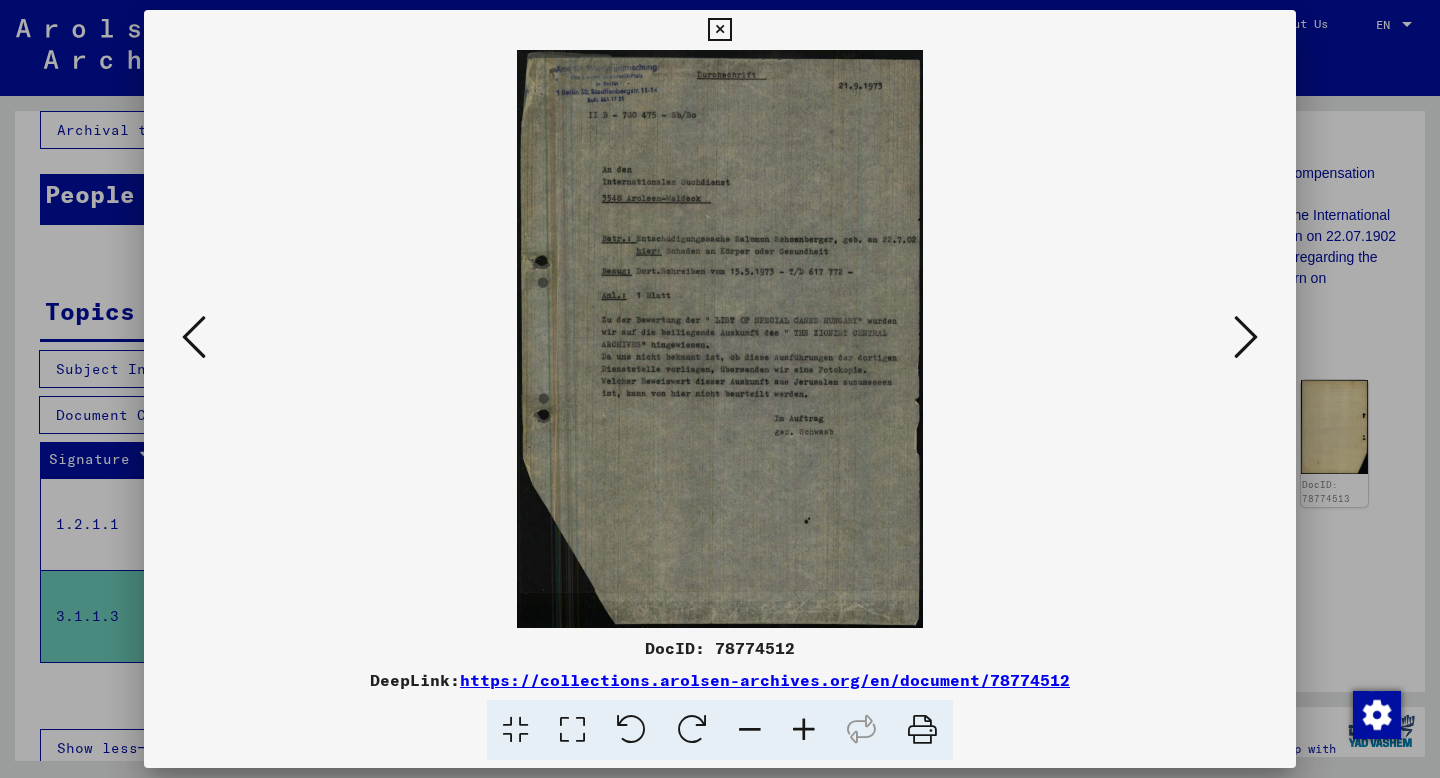 click at bounding box center (194, 337) 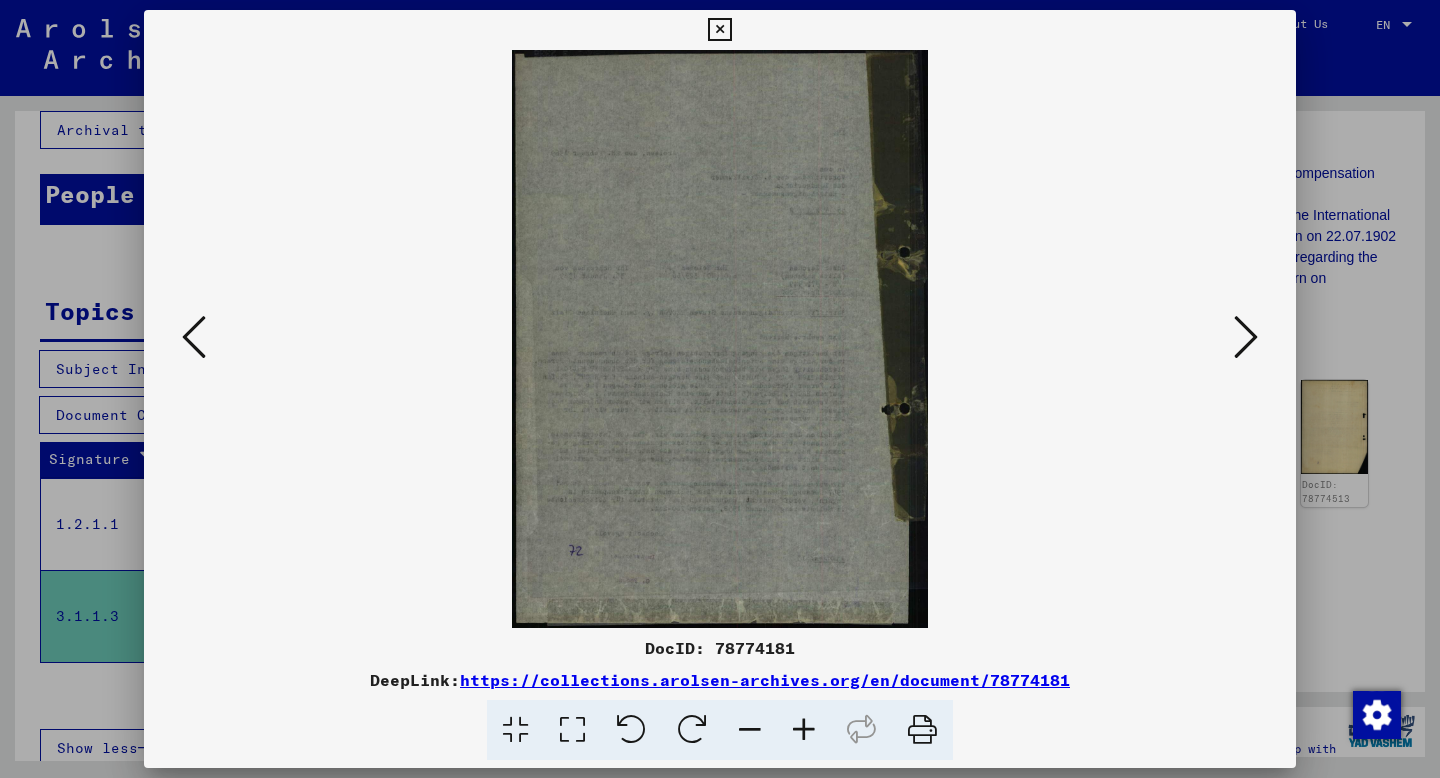 click at bounding box center (194, 337) 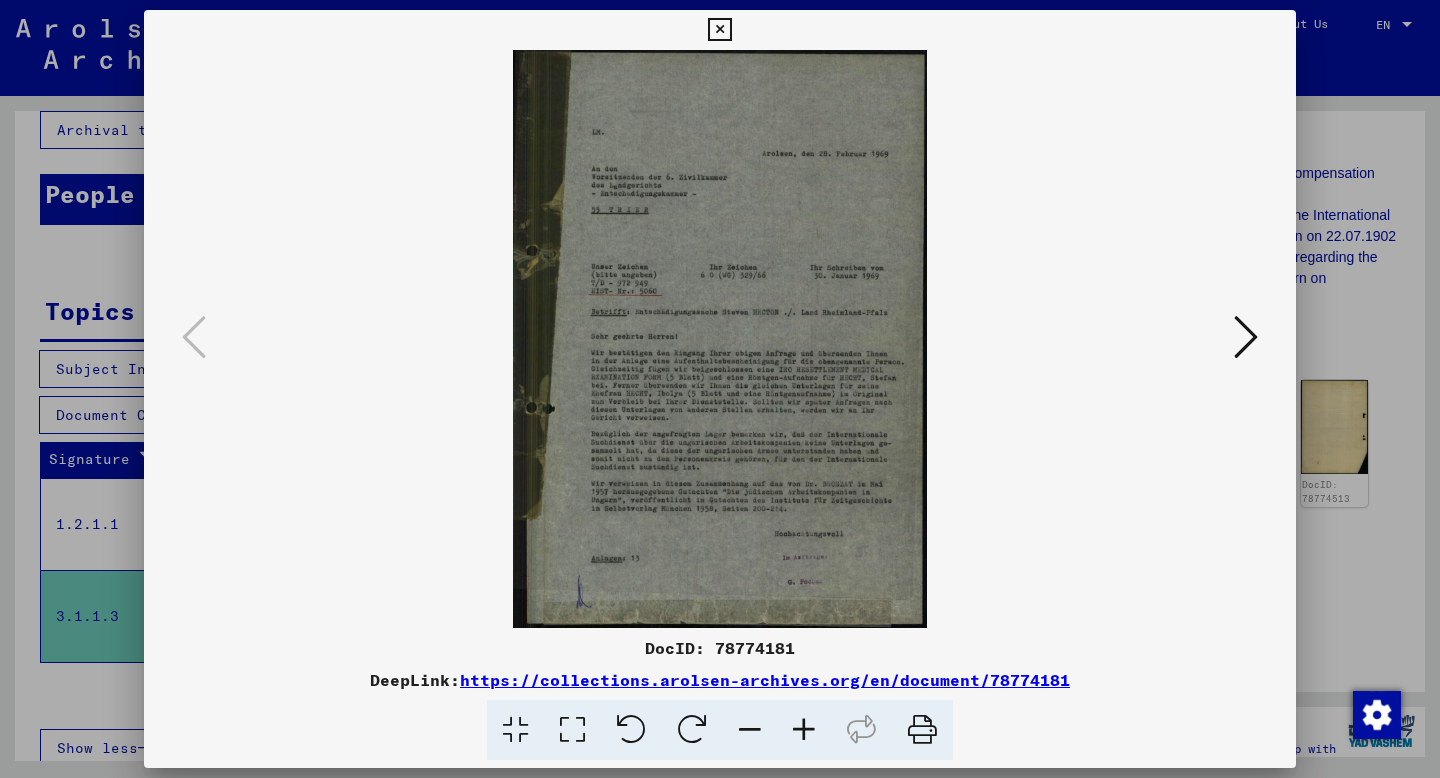 click on "DocID: 78774181  DeepLink:  https://collections.arolsen-archives.org/en/document/78774181" at bounding box center [720, 389] 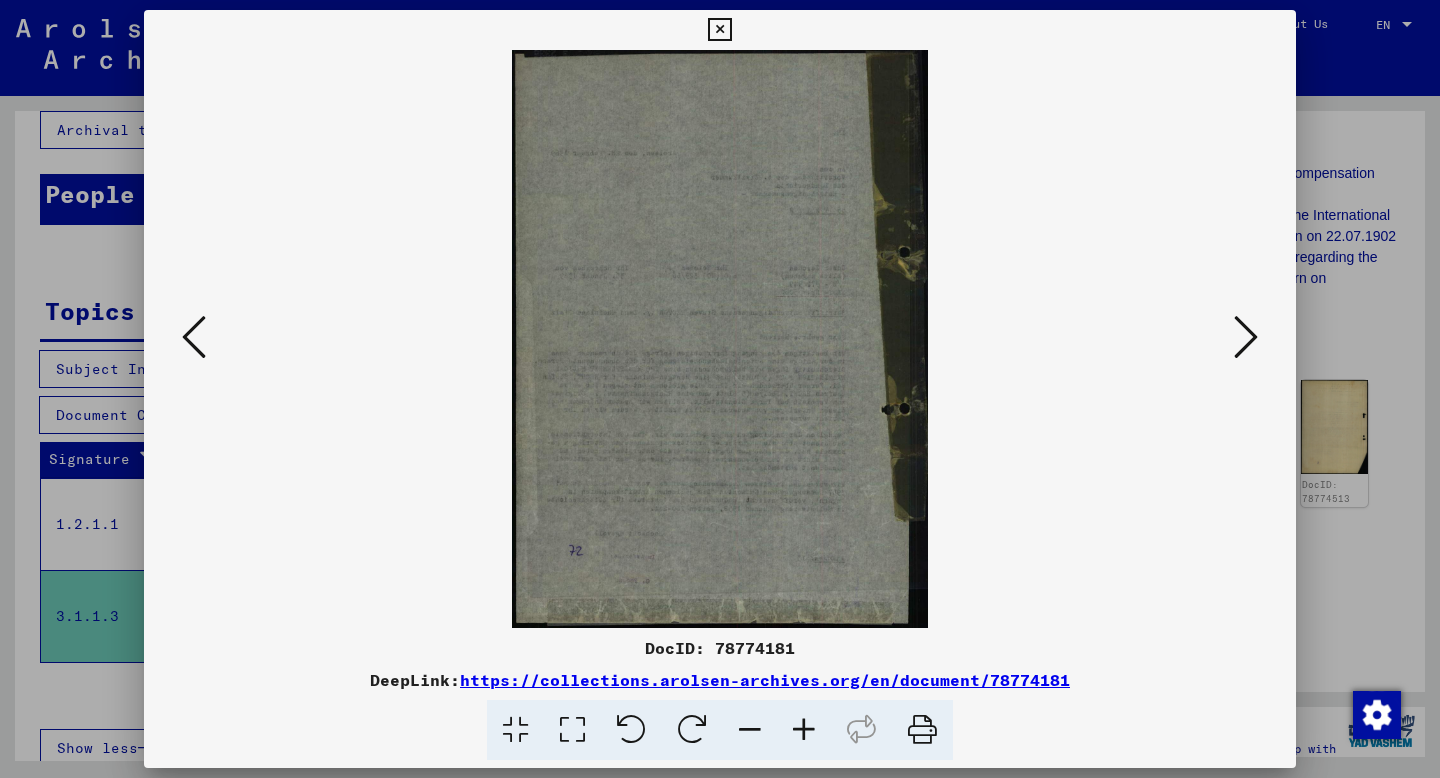 click at bounding box center [1246, 337] 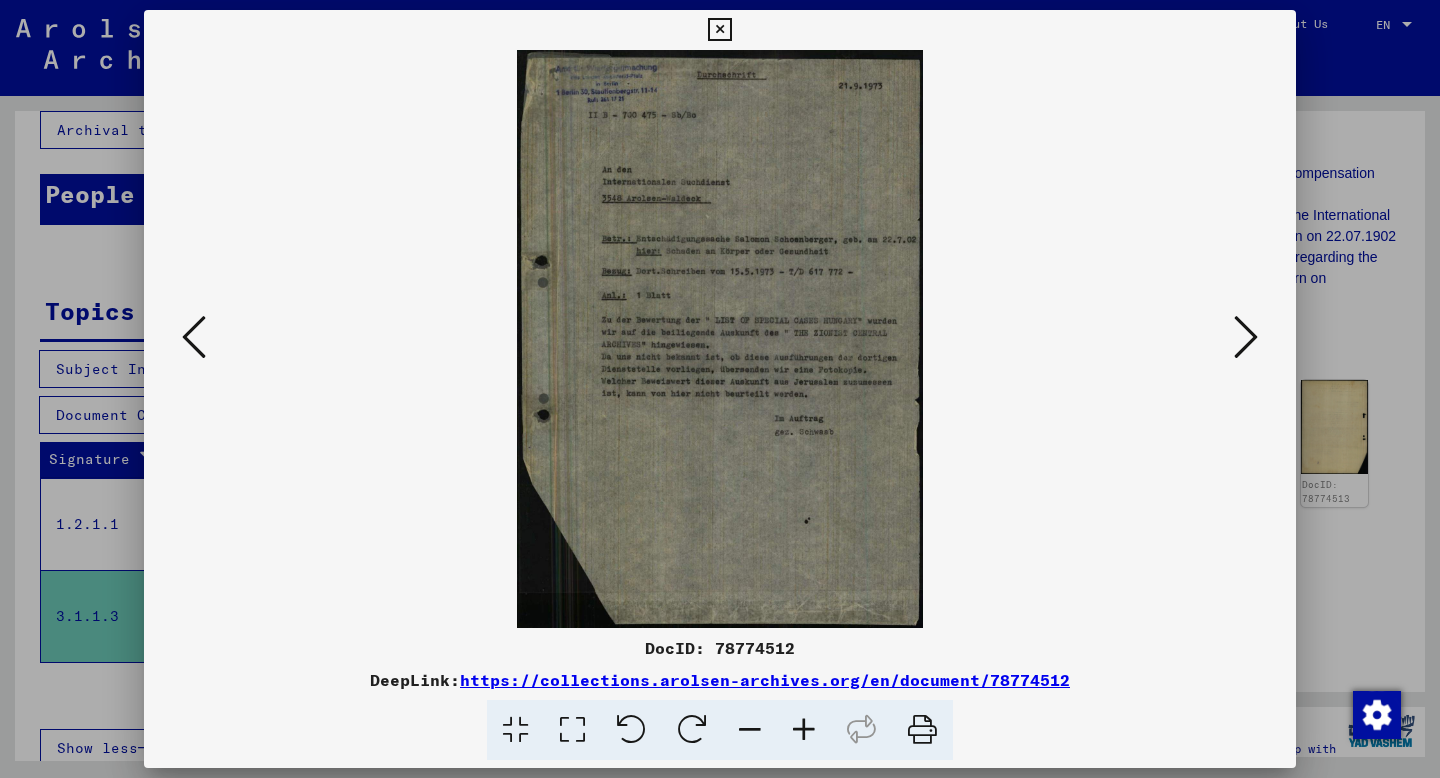 type 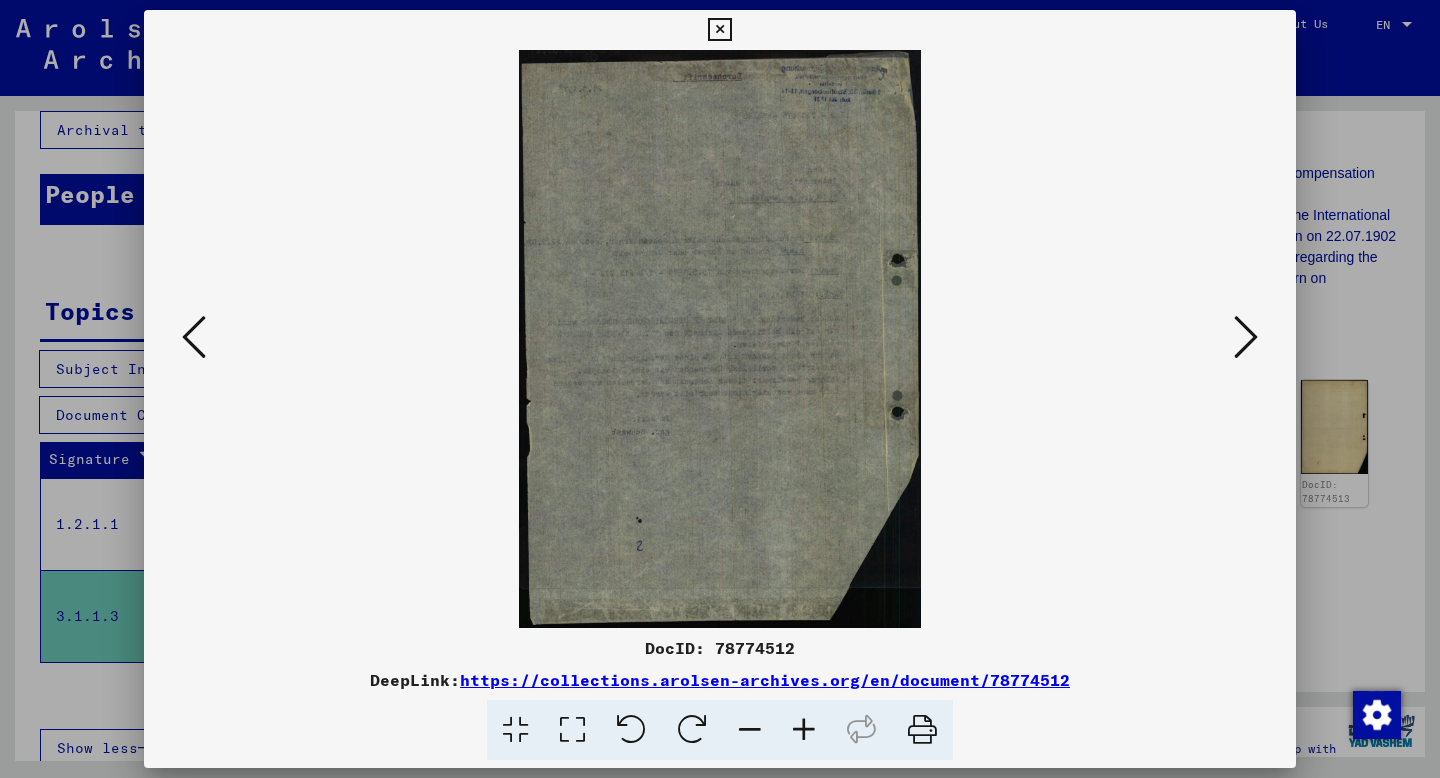 click at bounding box center [1246, 337] 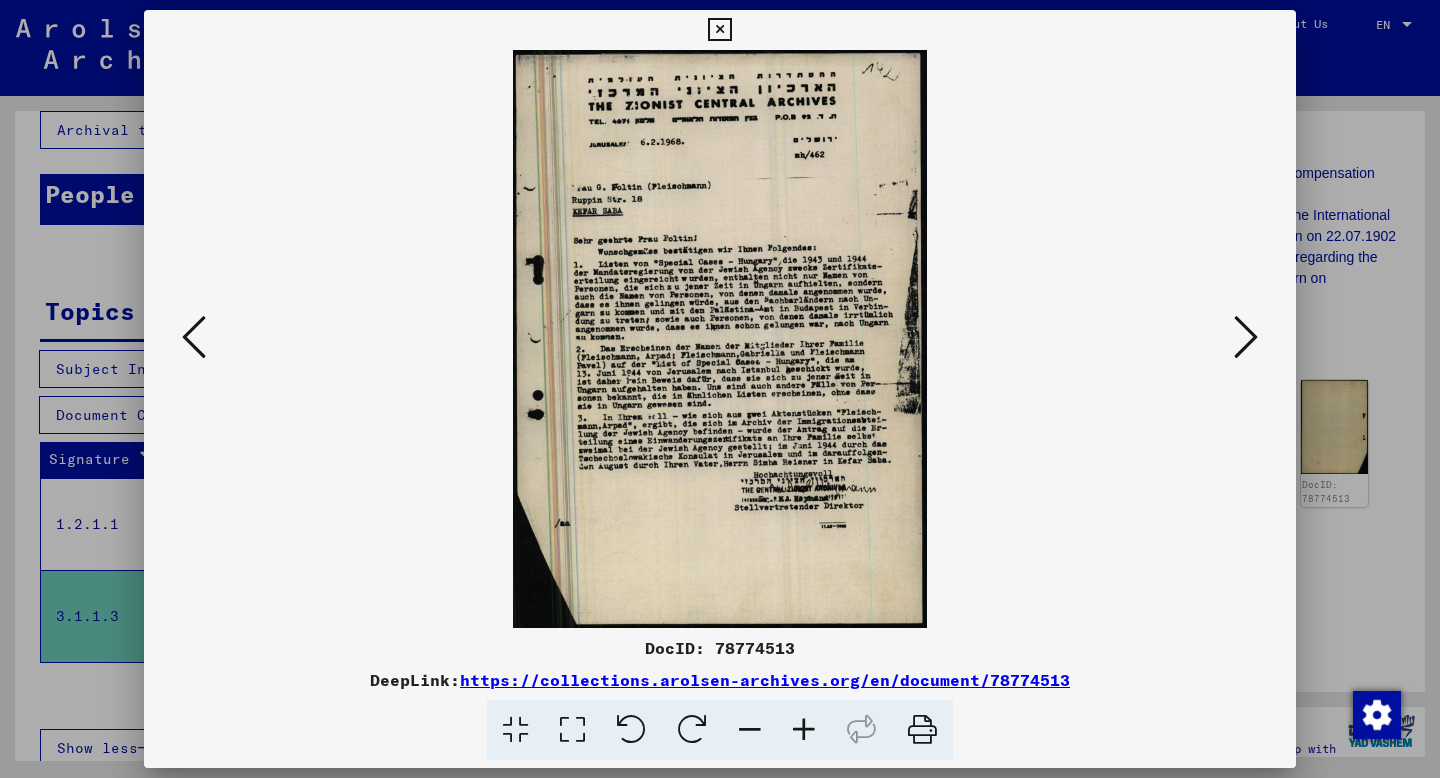 drag, startPoint x: 838, startPoint y: 317, endPoint x: 555, endPoint y: 5, distance: 421.22797 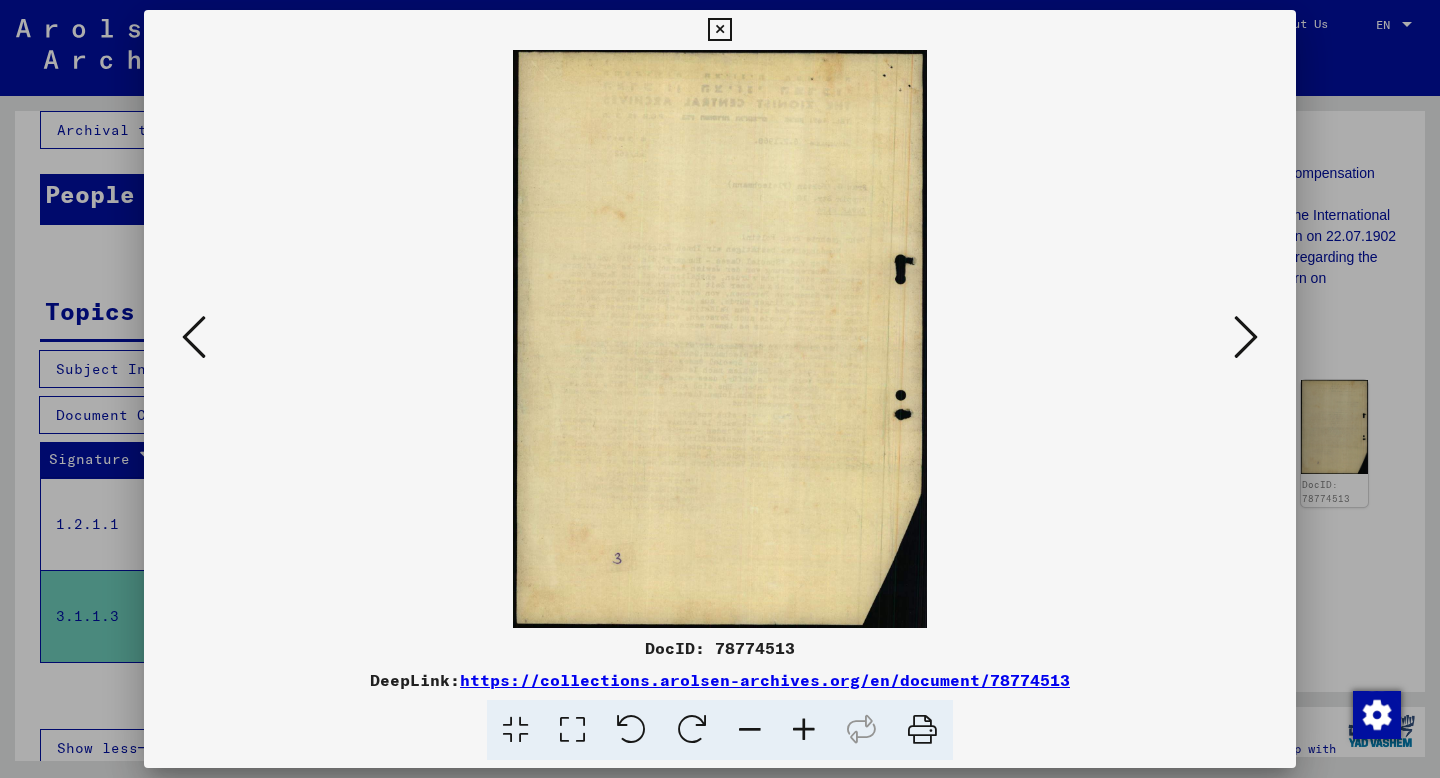click at bounding box center (1246, 337) 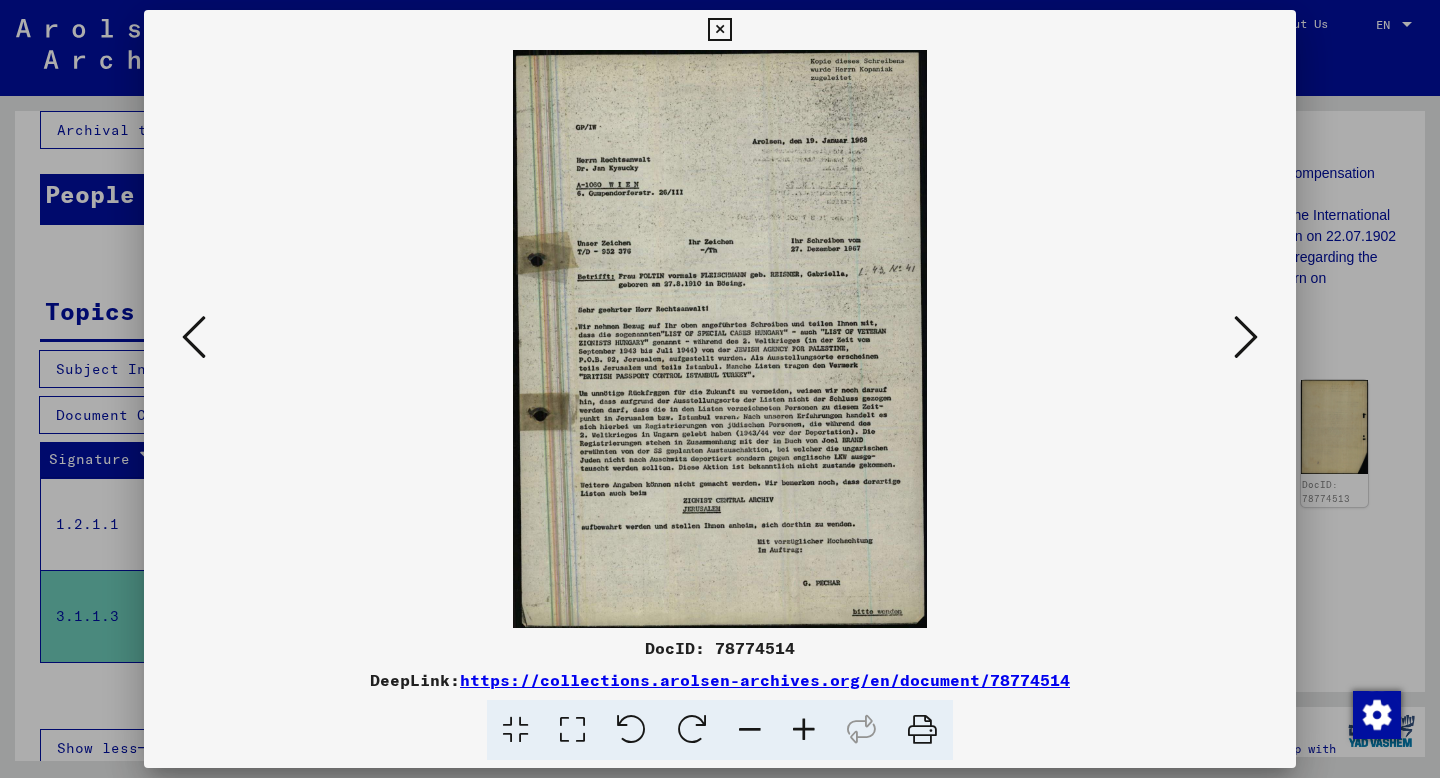 drag, startPoint x: 727, startPoint y: 386, endPoint x: 533, endPoint y: 62, distance: 377.64005 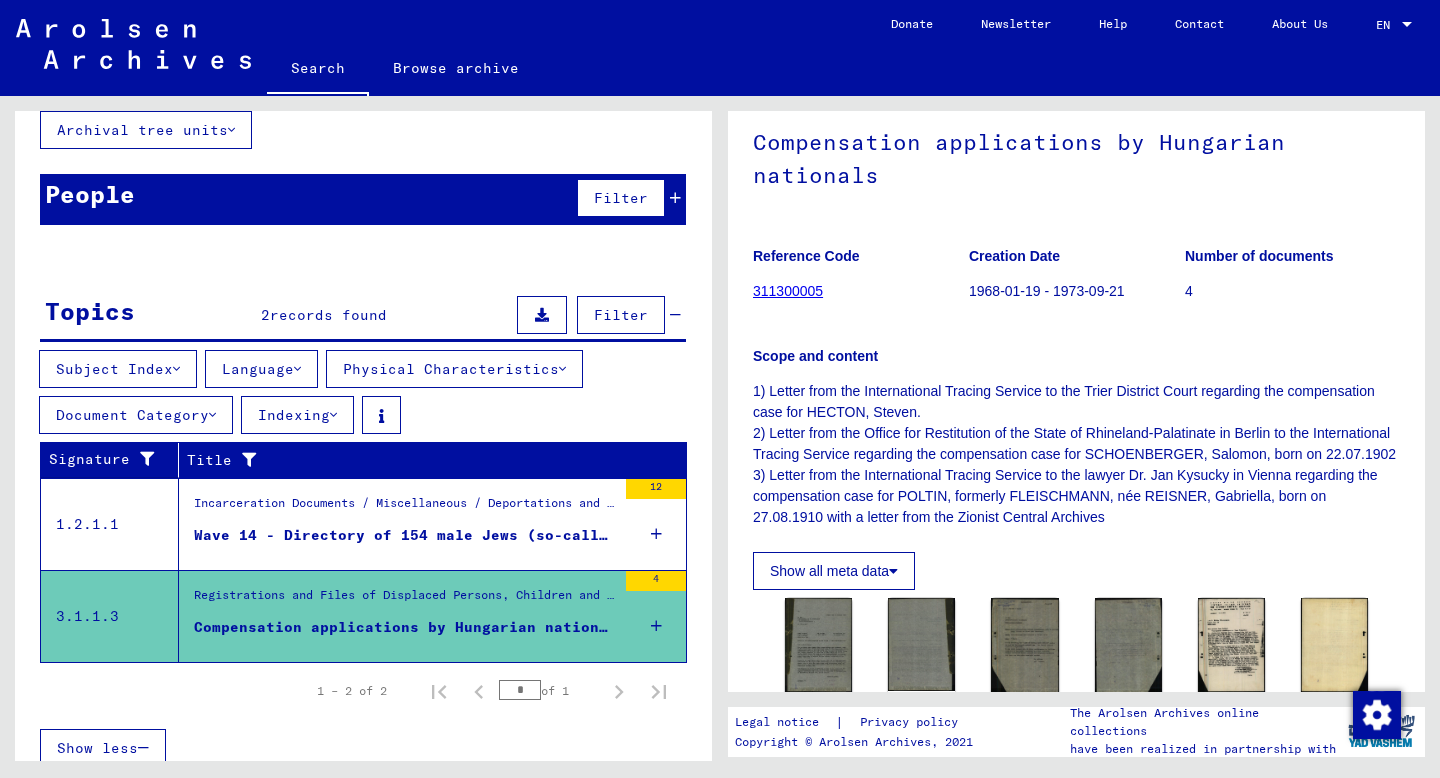 scroll, scrollTop: 0, scrollLeft: 0, axis: both 